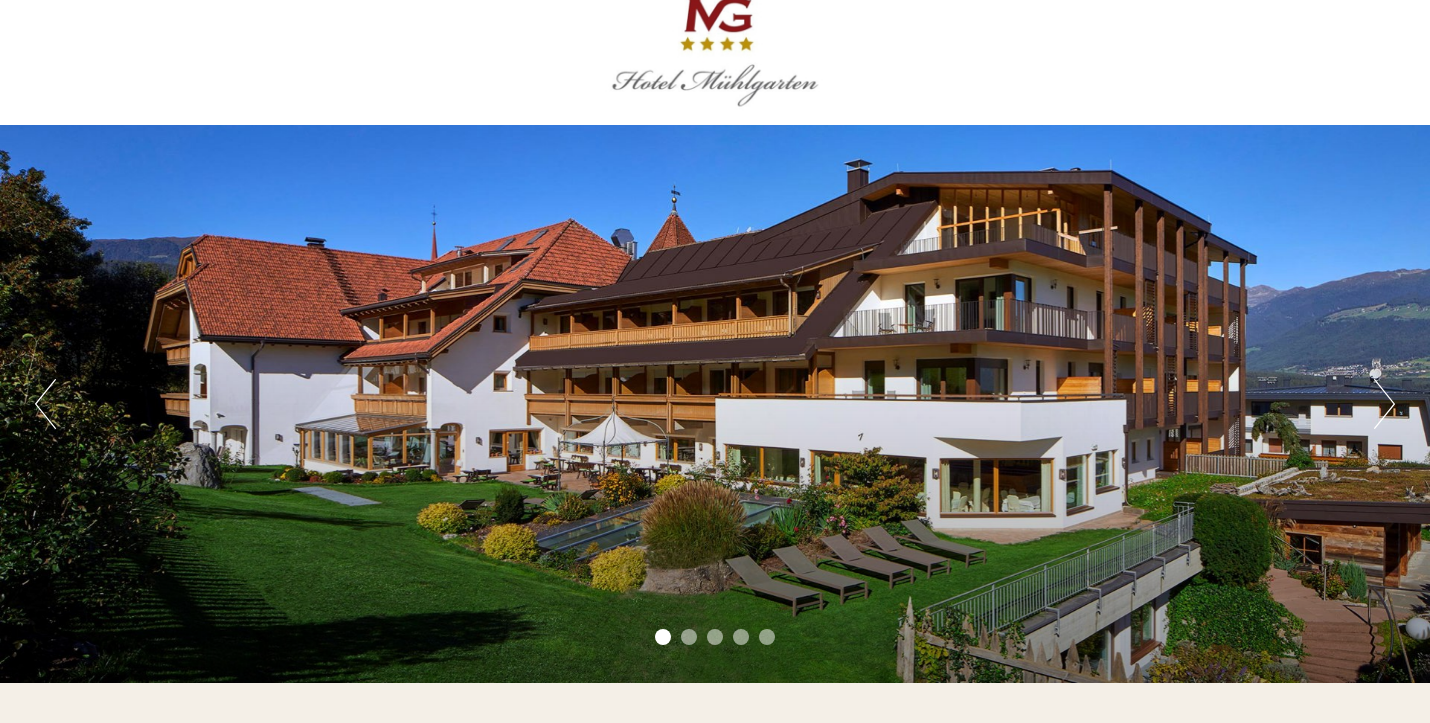 scroll, scrollTop: 13, scrollLeft: 0, axis: vertical 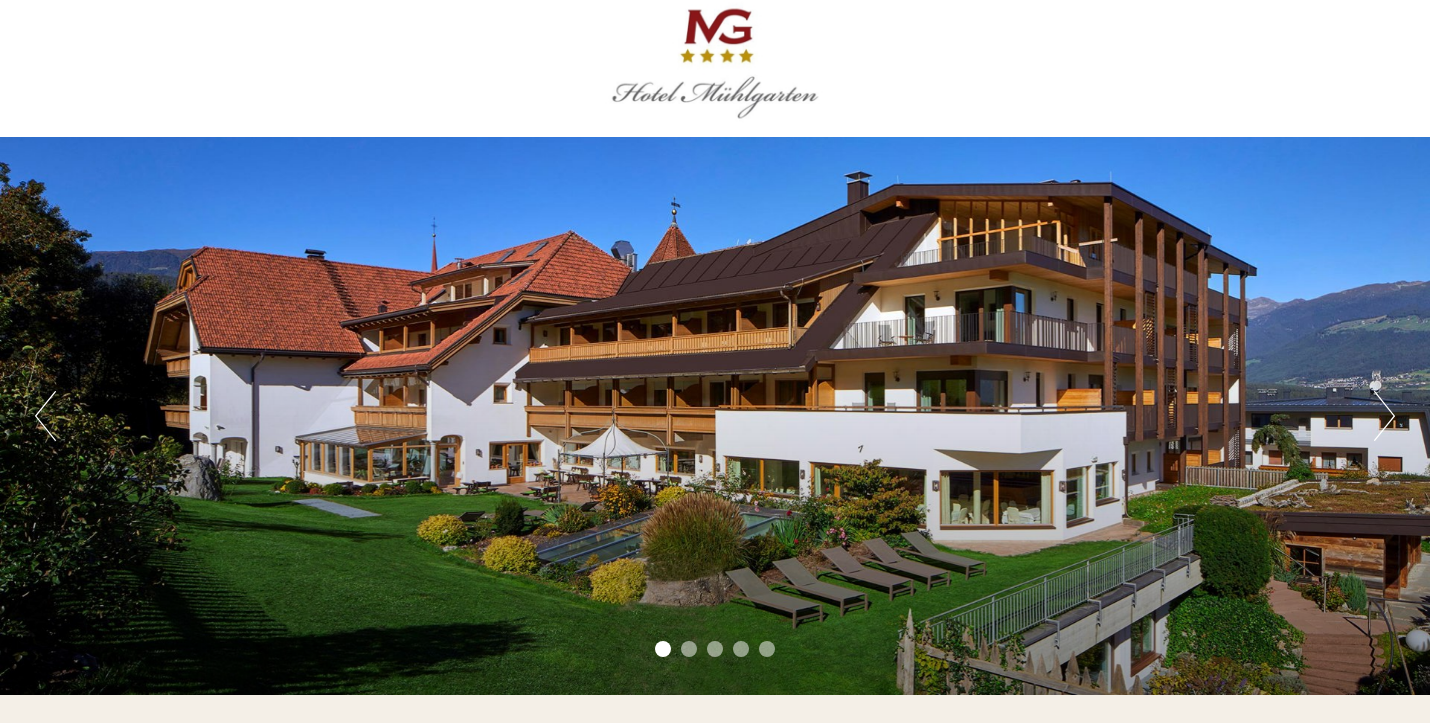 click on "Next" at bounding box center (1384, 416) 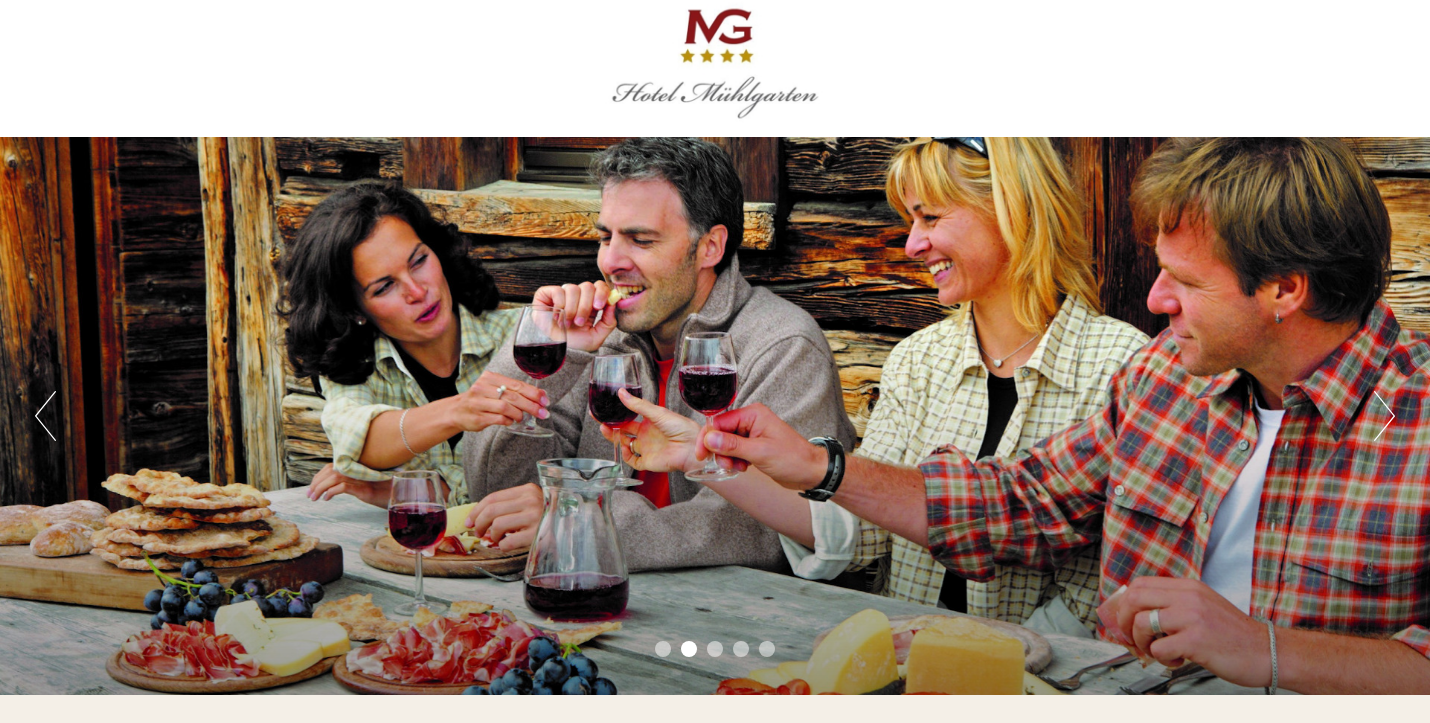 click on "Next" at bounding box center [1384, 416] 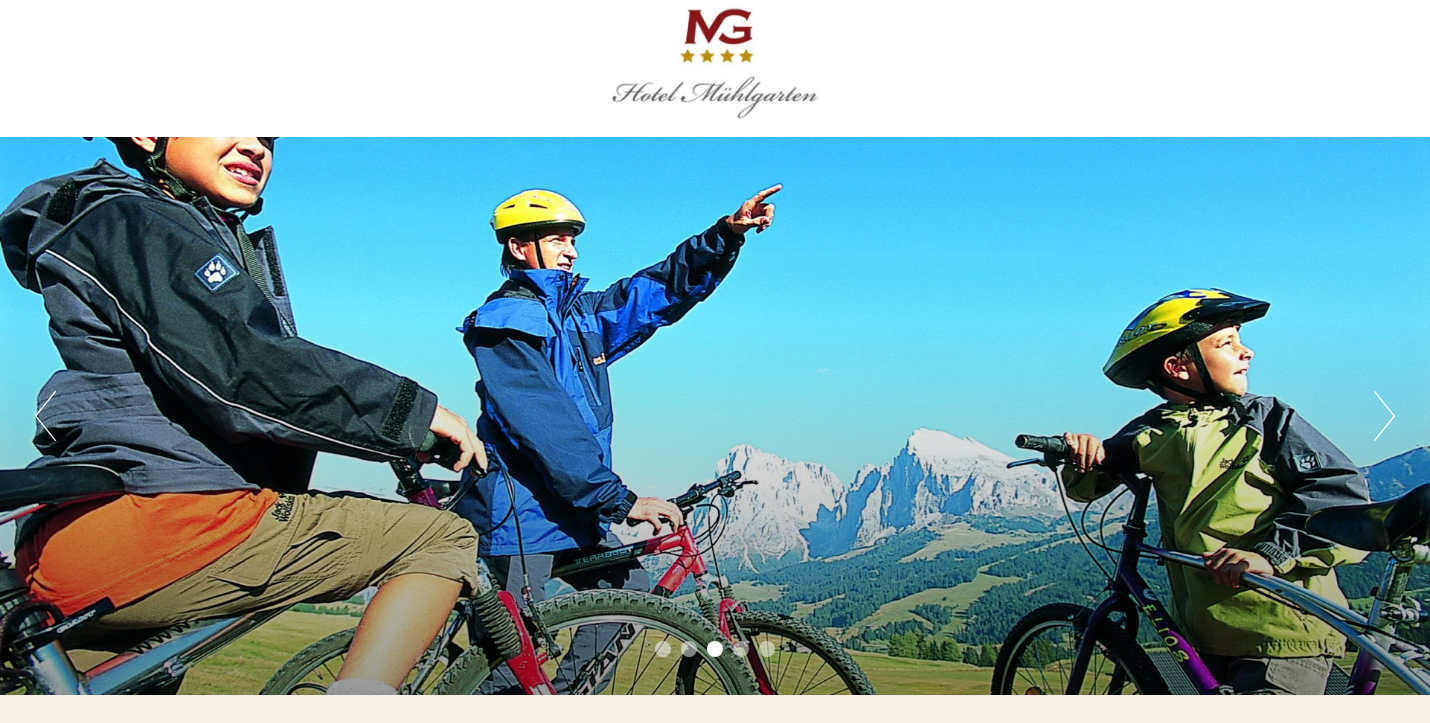 click on "Next" at bounding box center (1384, 416) 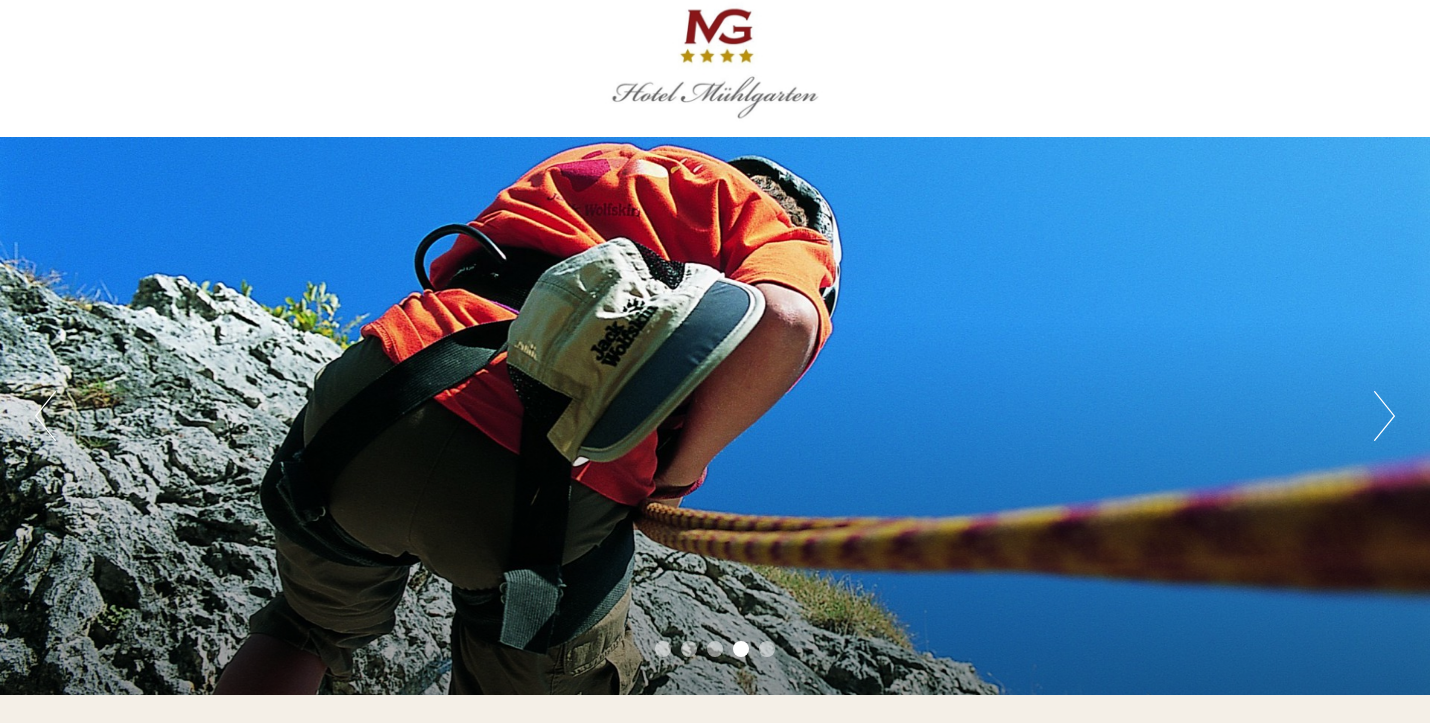 click on "Next" at bounding box center (1384, 416) 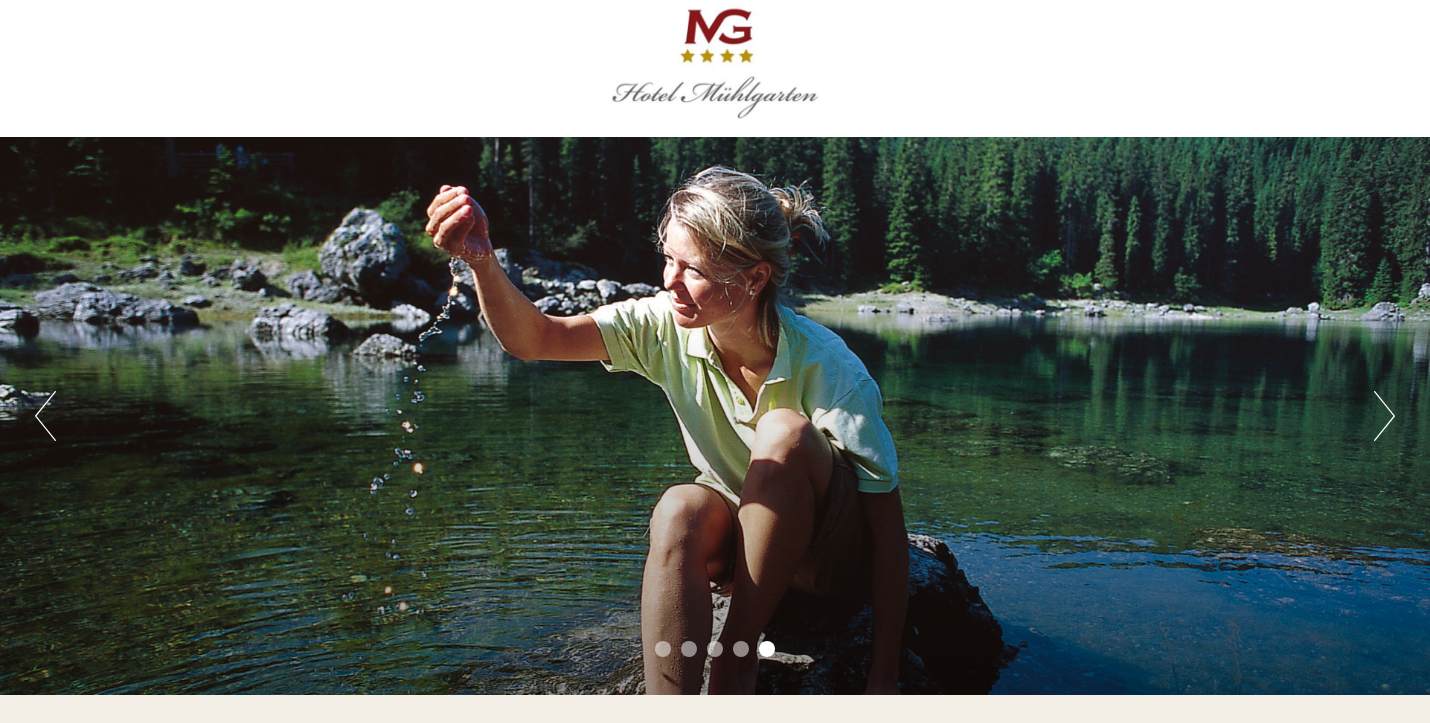 click on "Next" at bounding box center (1384, 416) 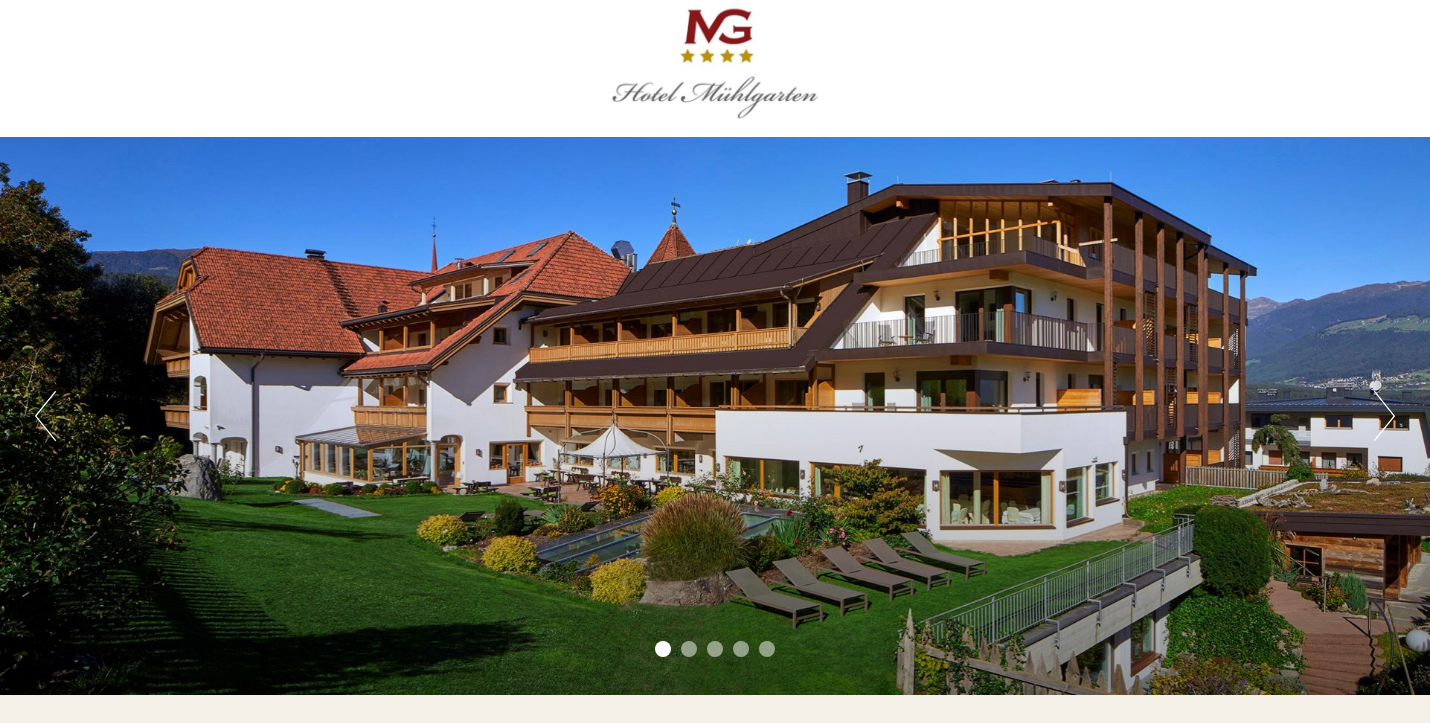 click on "Next" at bounding box center [1384, 416] 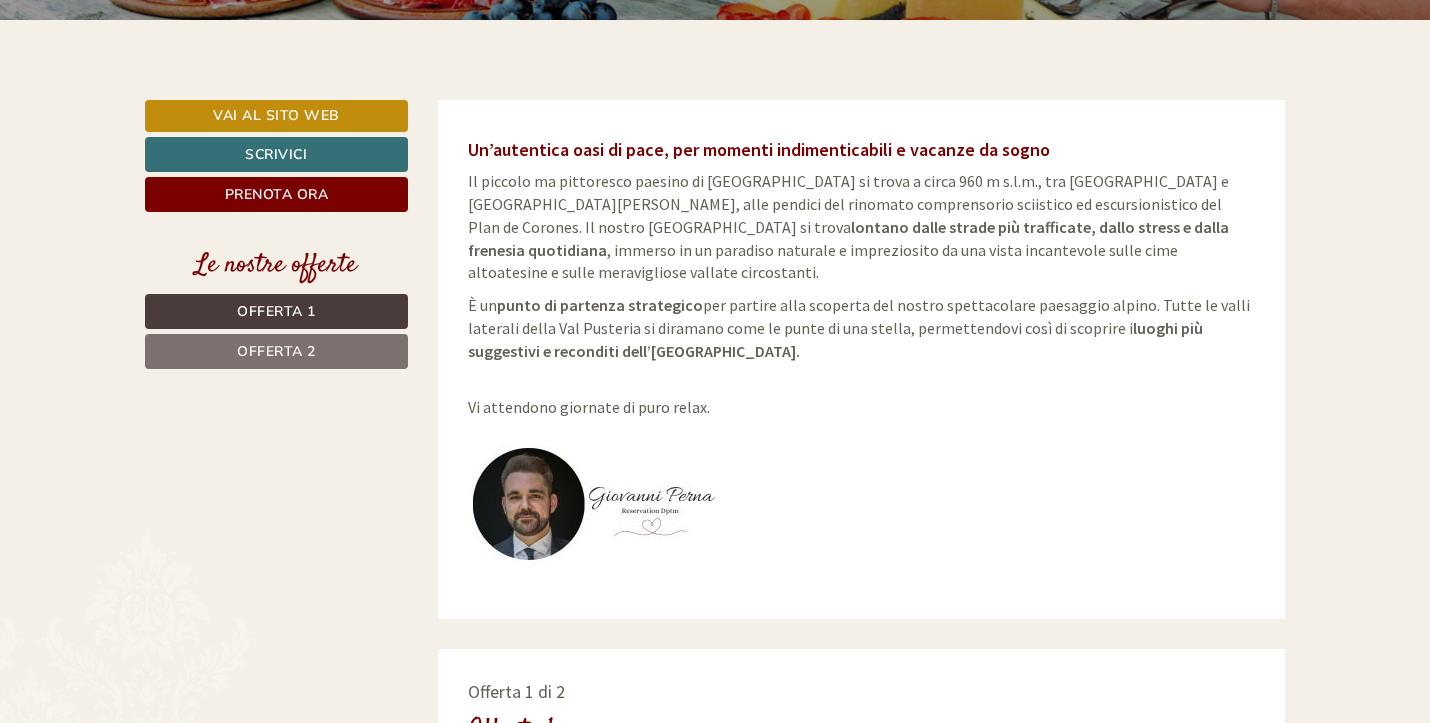 scroll, scrollTop: 690, scrollLeft: 0, axis: vertical 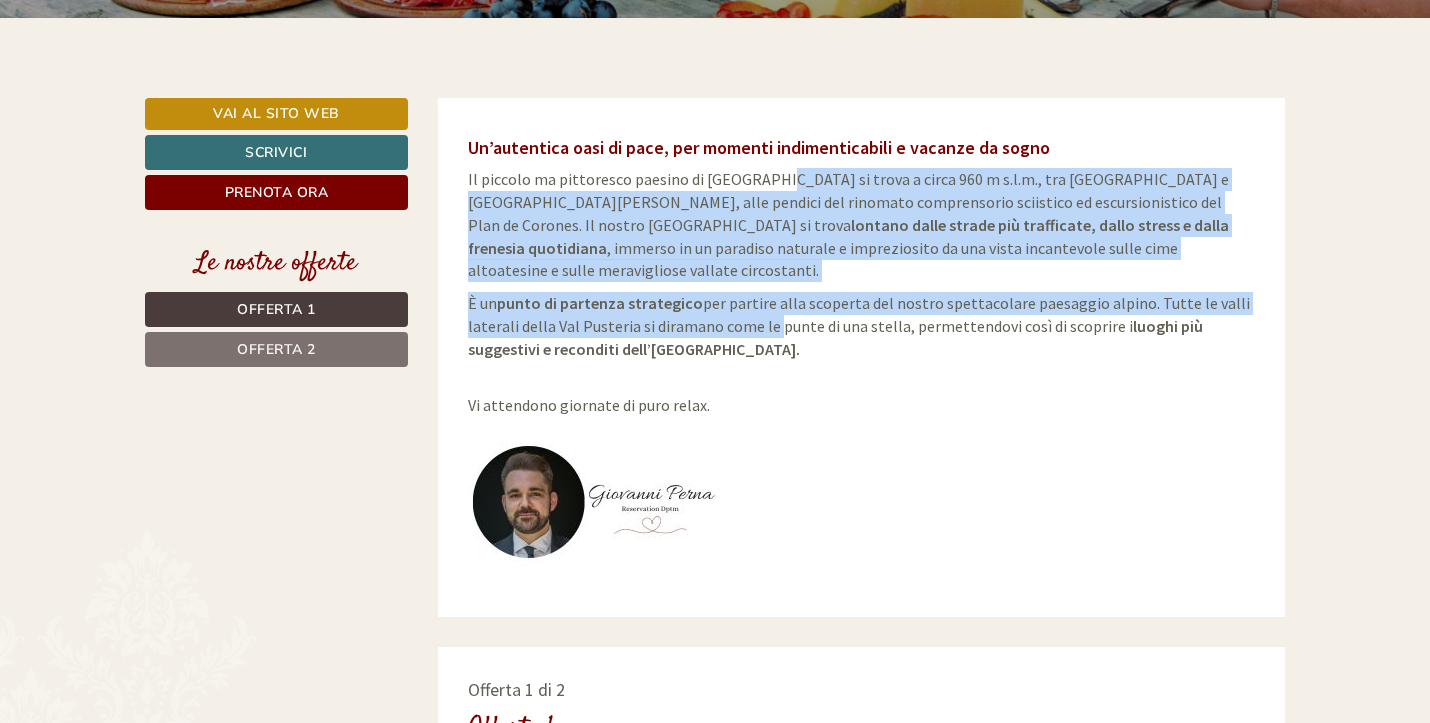 drag, startPoint x: 765, startPoint y: 185, endPoint x: 766, endPoint y: 304, distance: 119.0042 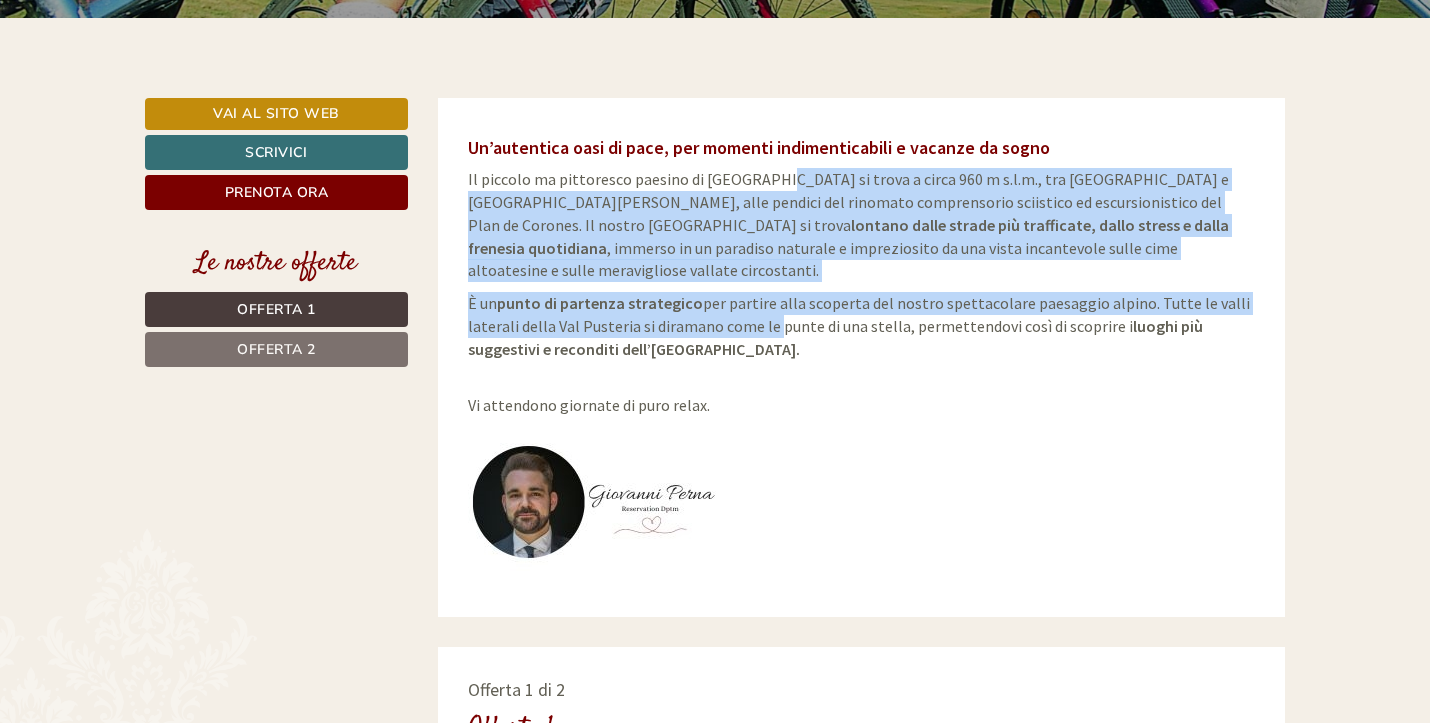 click on "È un  punto di partenza strategico  per partire alla scoperta del nostro spettacolare paesaggio alpino. Tutte le valli laterali della Val Pusteria si diramano come le punte di una stella, permettendovi così di scoprire i  luoghi più suggestivi e reconditi dell’Alto Adige." at bounding box center (859, 326) 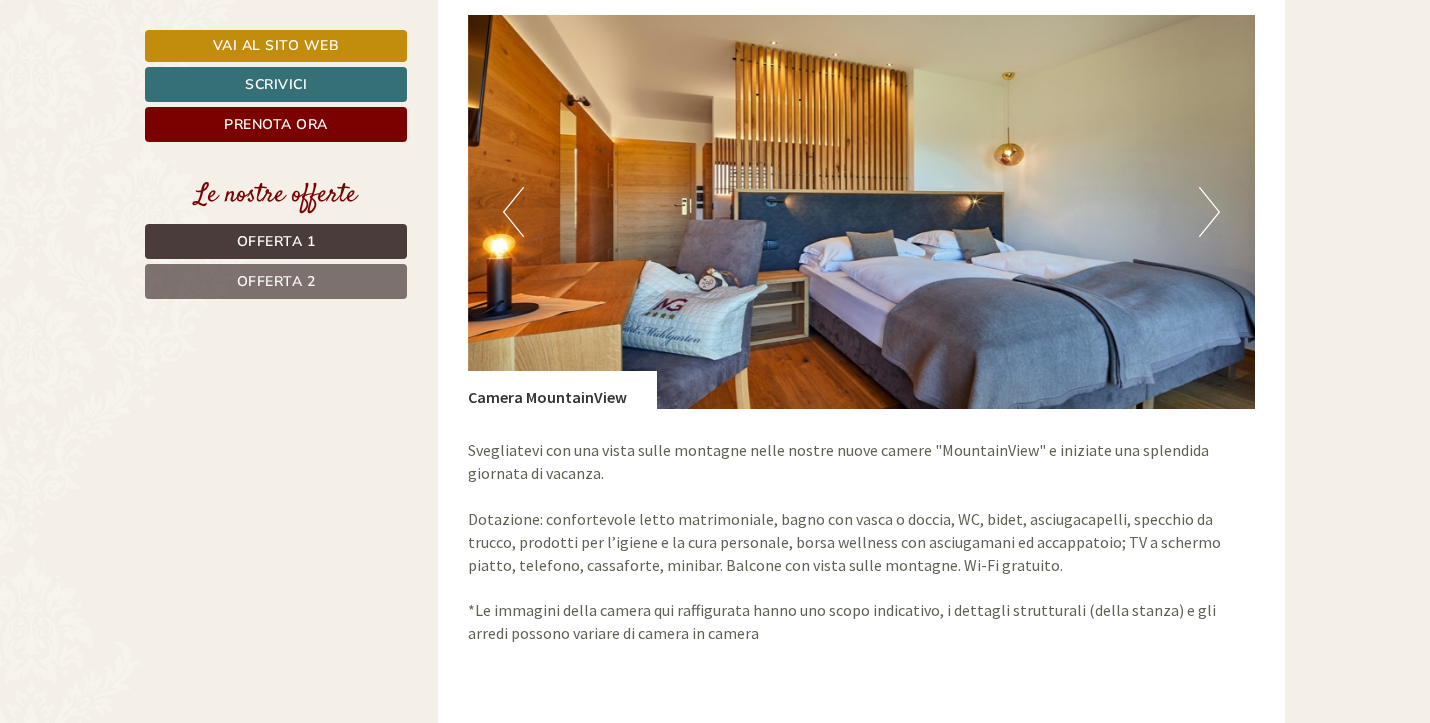 scroll, scrollTop: 1624, scrollLeft: 0, axis: vertical 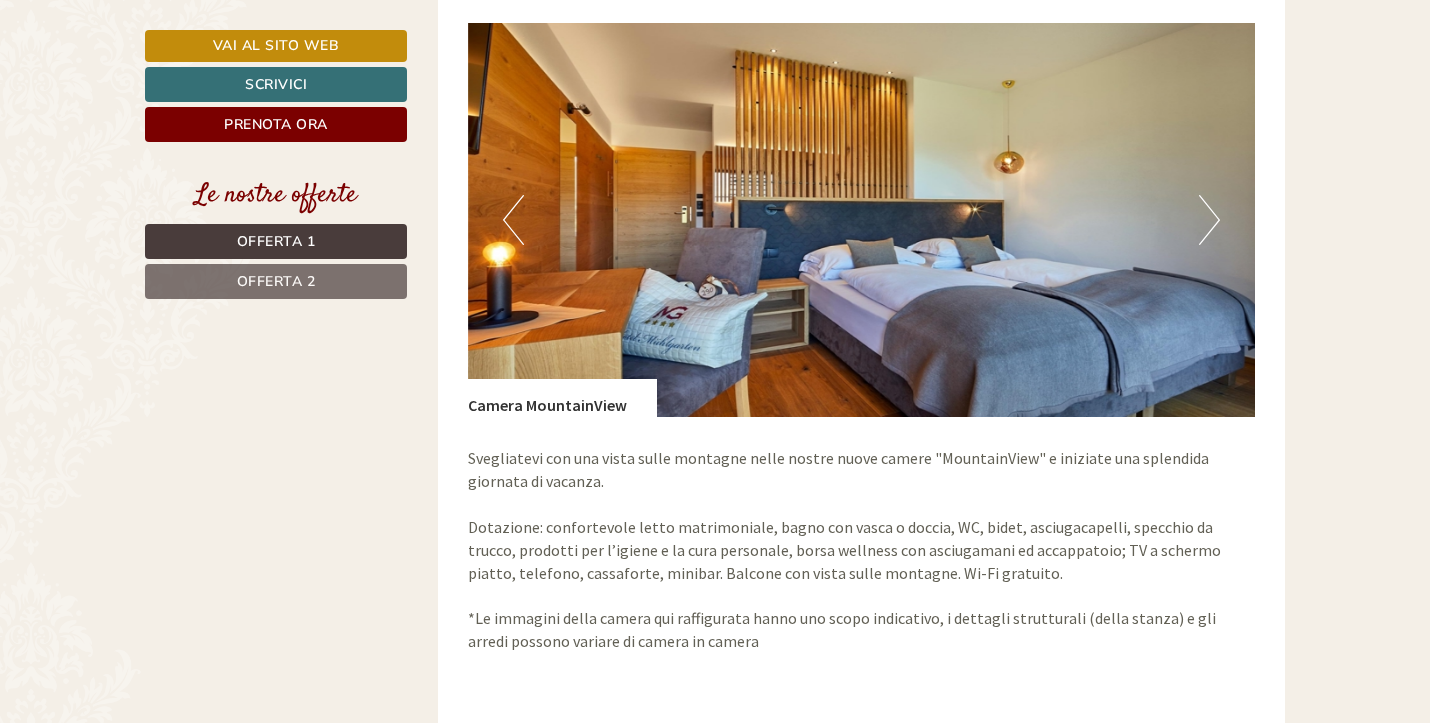 click at bounding box center [862, 220] 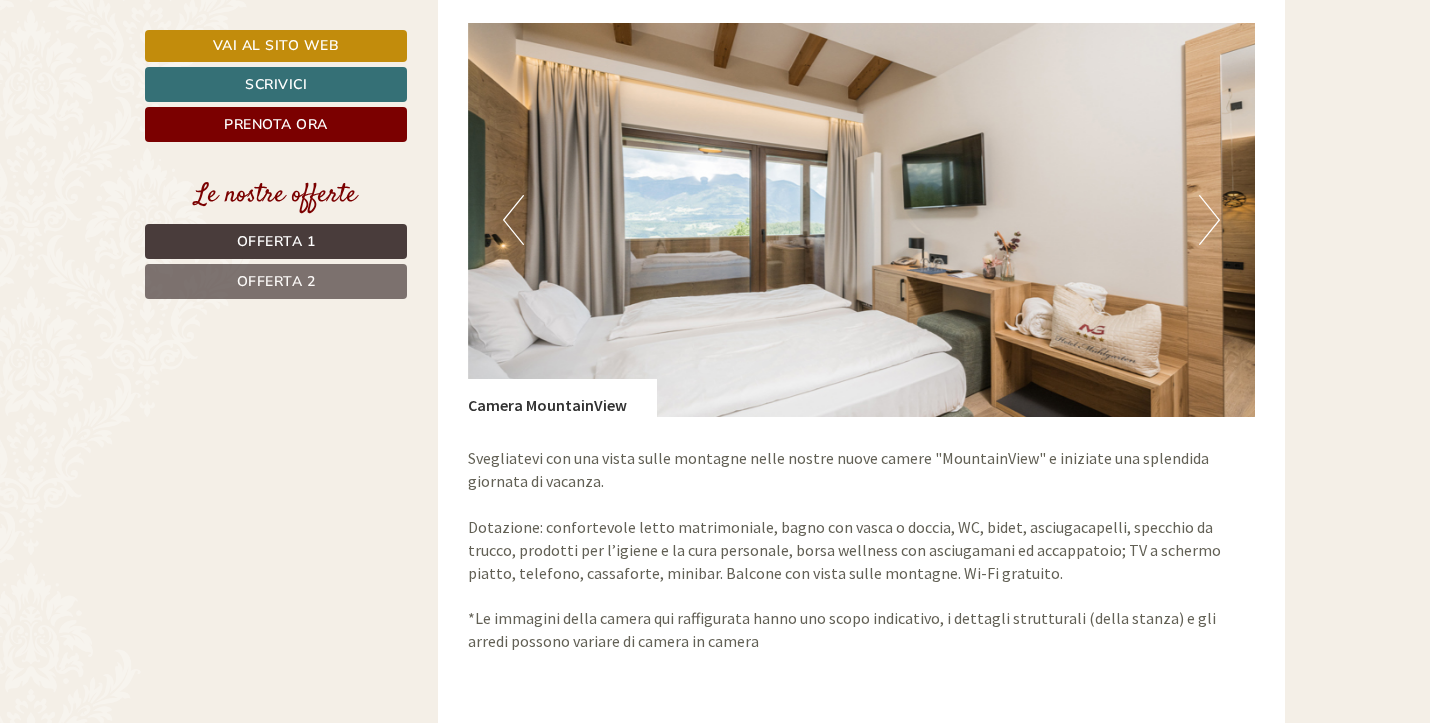 click on "Next" at bounding box center [1209, 220] 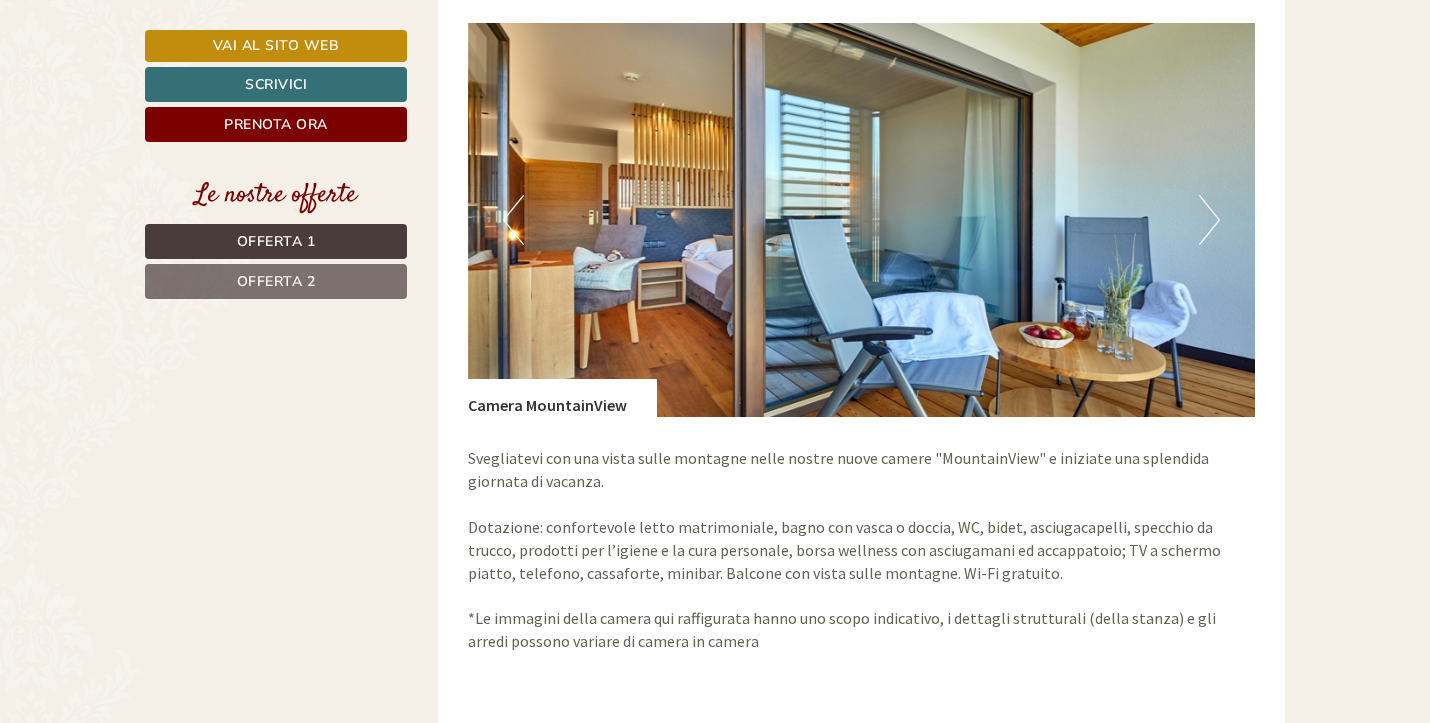 click on "Next" at bounding box center [1209, 220] 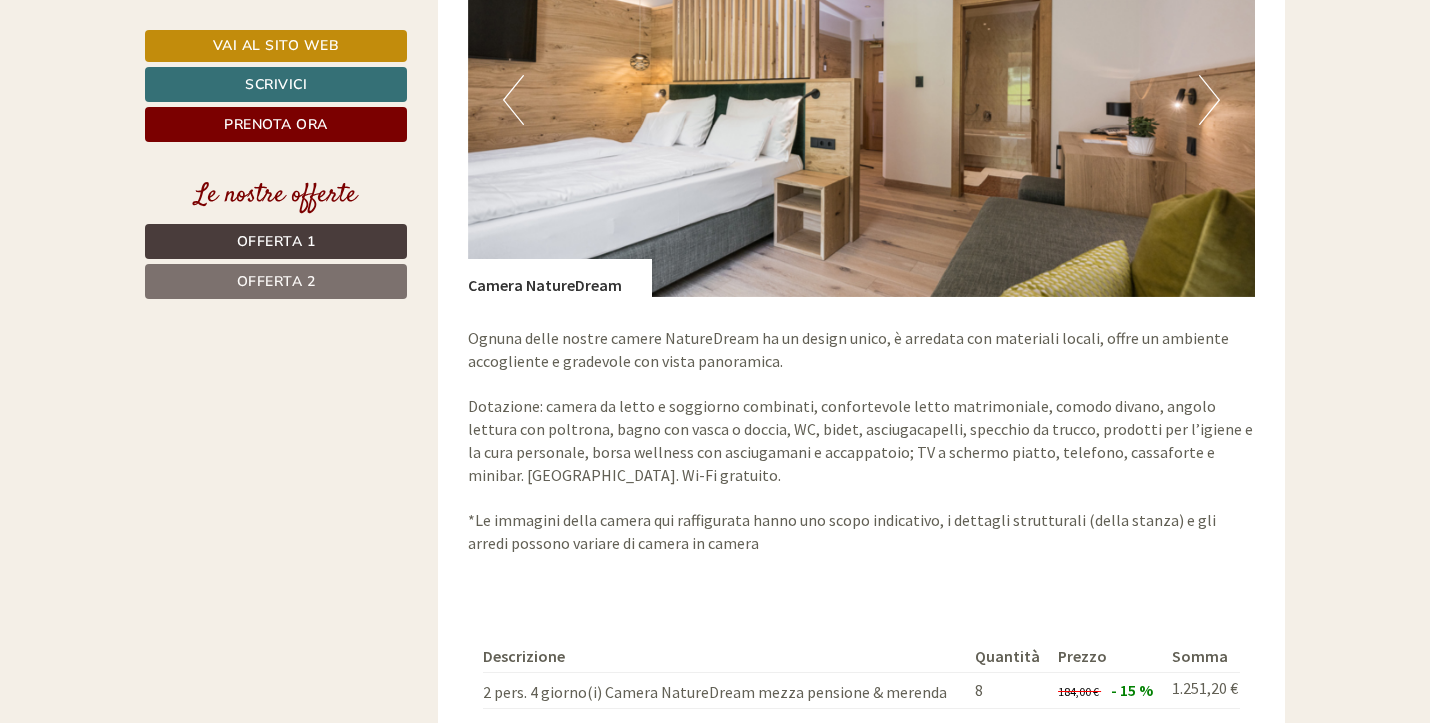 scroll, scrollTop: 3103, scrollLeft: 0, axis: vertical 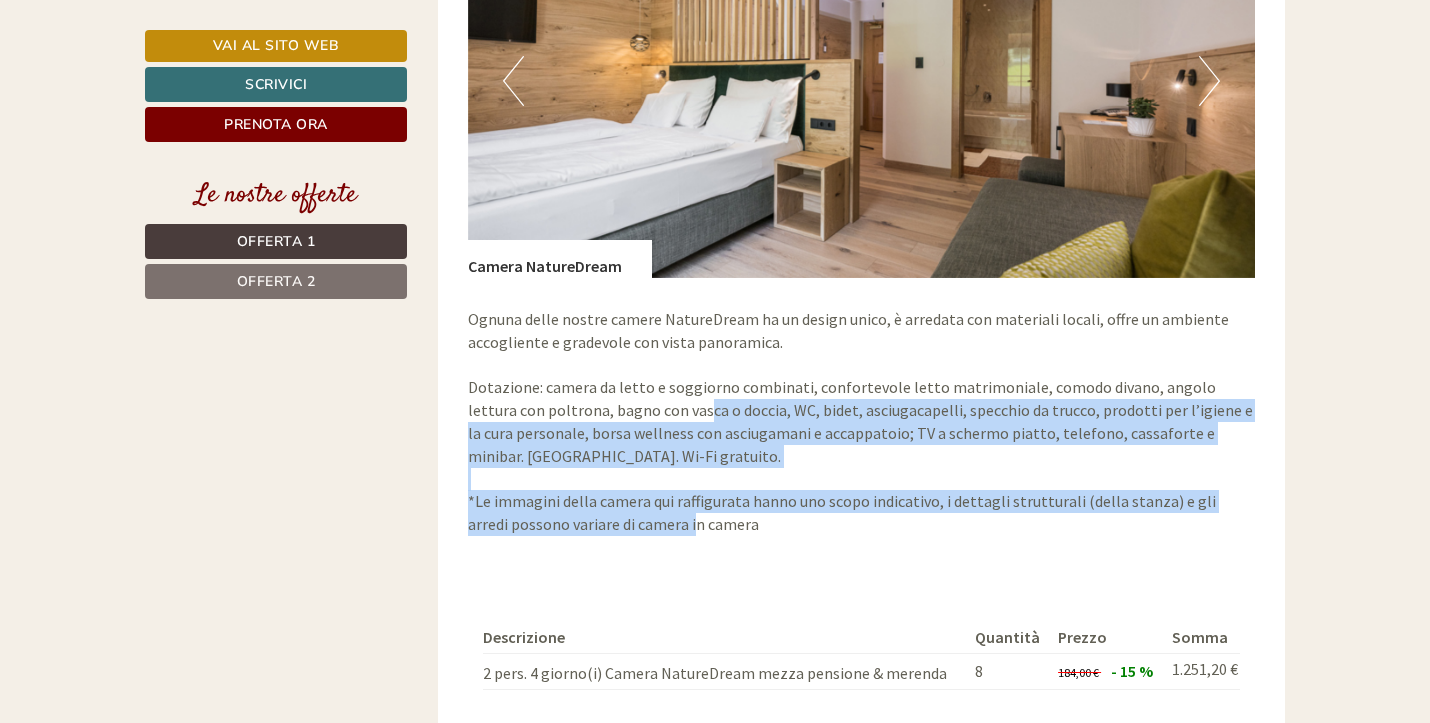 drag, startPoint x: 652, startPoint y: 355, endPoint x: 655, endPoint y: 453, distance: 98.045906 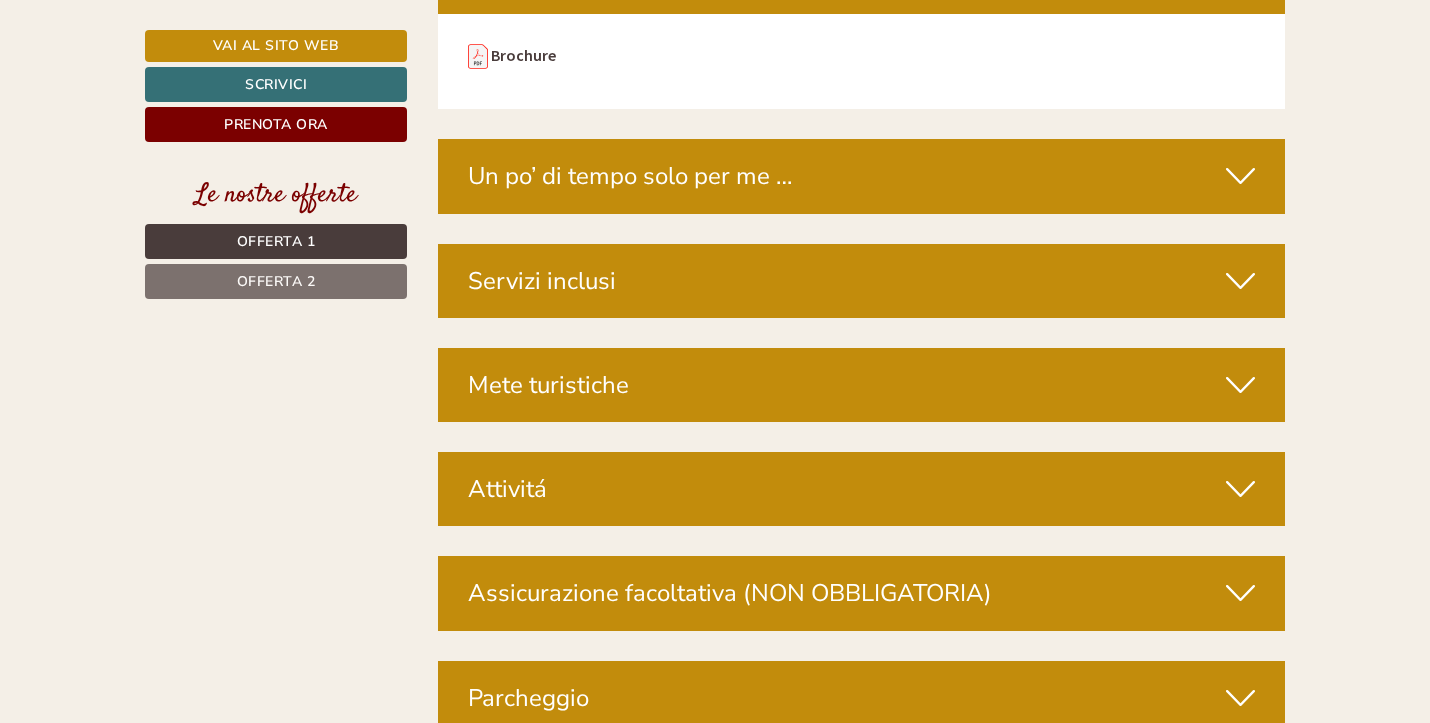 scroll, scrollTop: 6187, scrollLeft: 0, axis: vertical 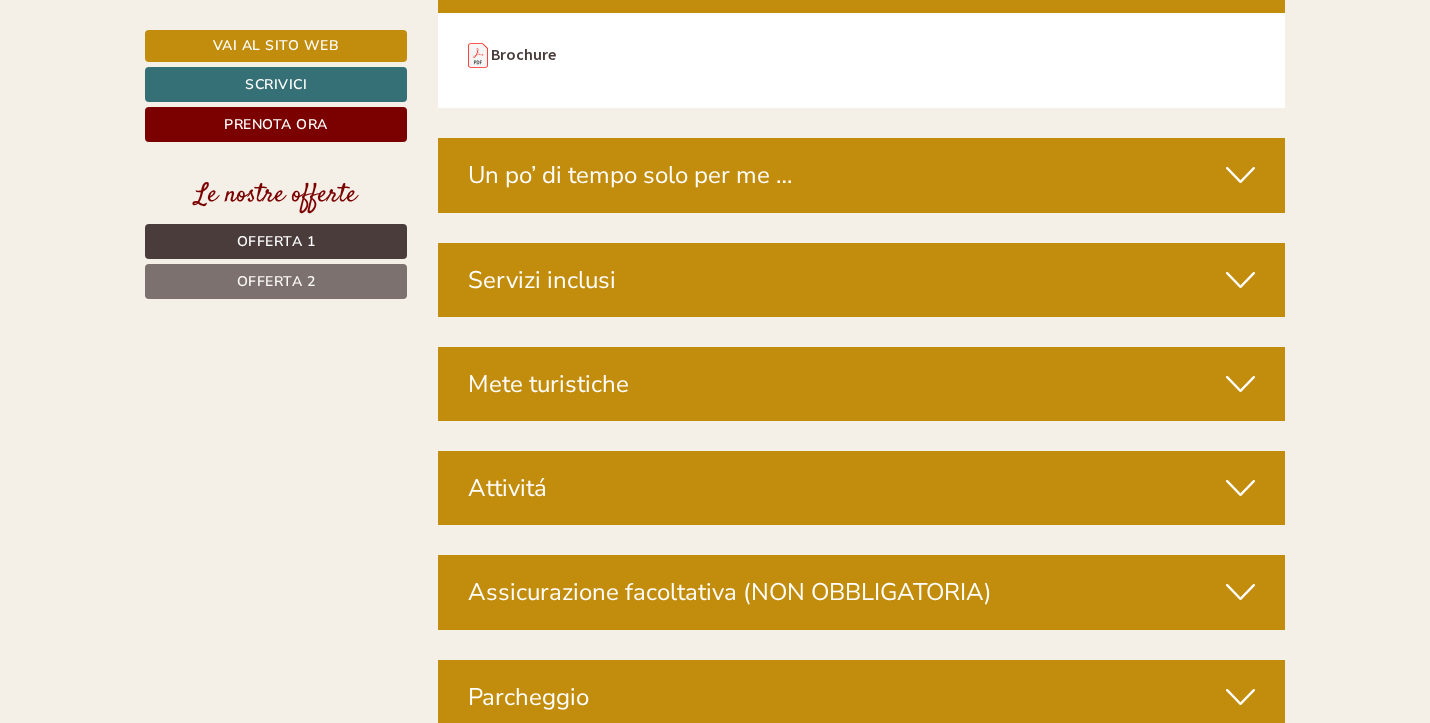 click on "Servizi inclusi" at bounding box center (862, 280) 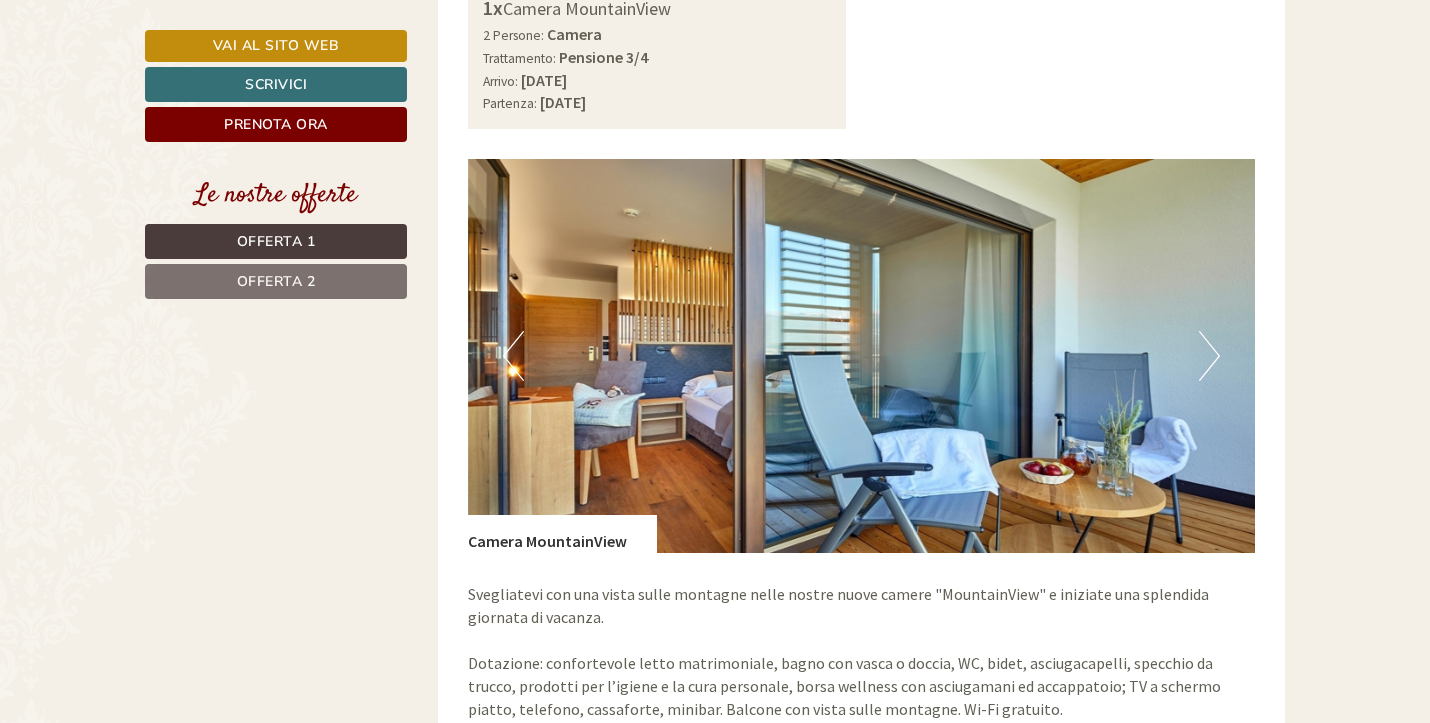 scroll, scrollTop: 1506, scrollLeft: 0, axis: vertical 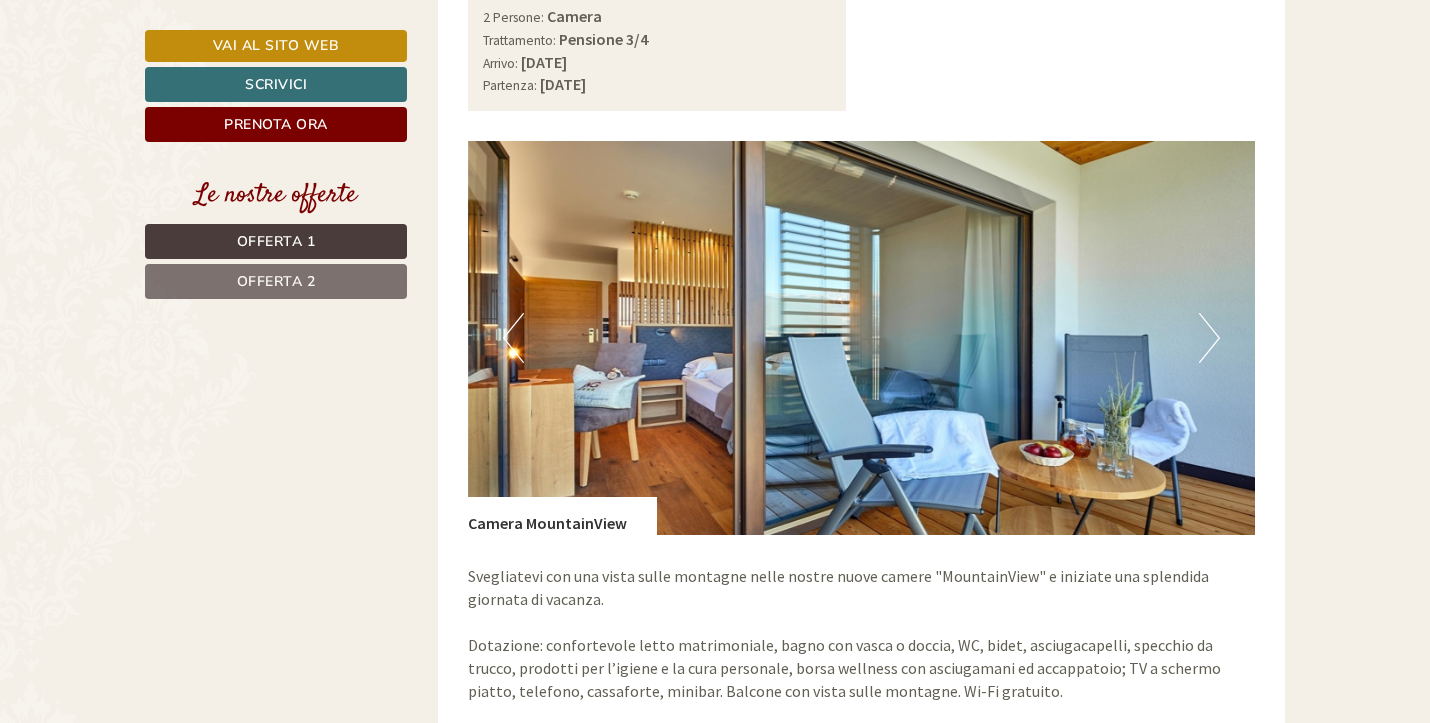 click on "Next" at bounding box center (1209, 338) 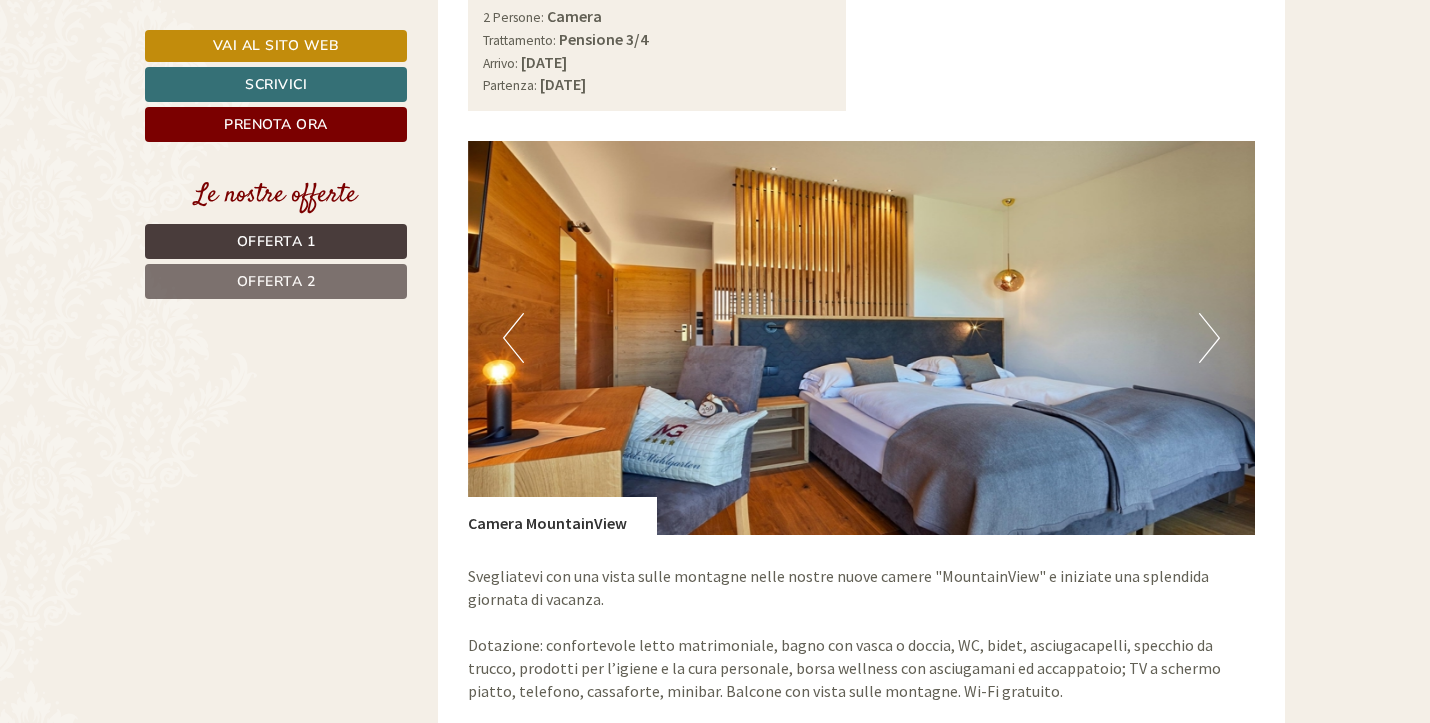click on "Next" at bounding box center (1209, 338) 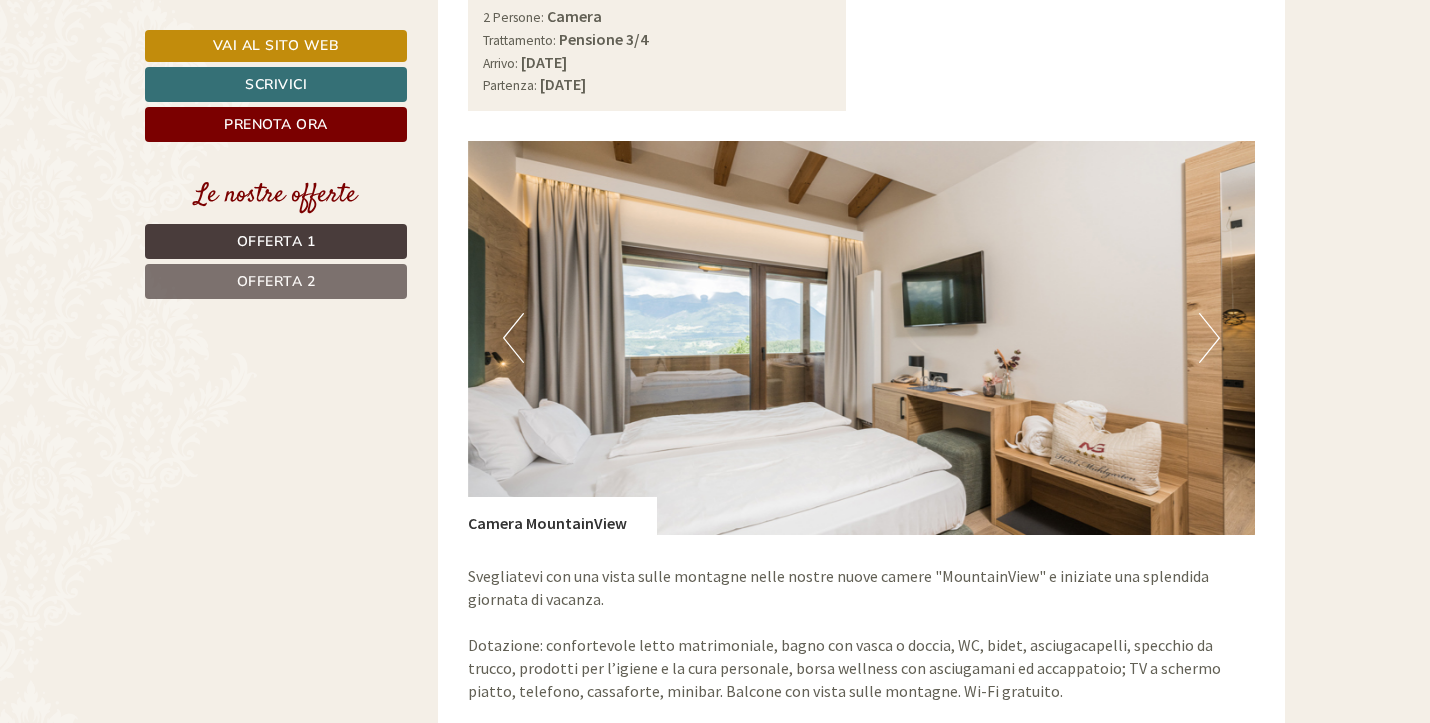 click on "Next" at bounding box center (1209, 338) 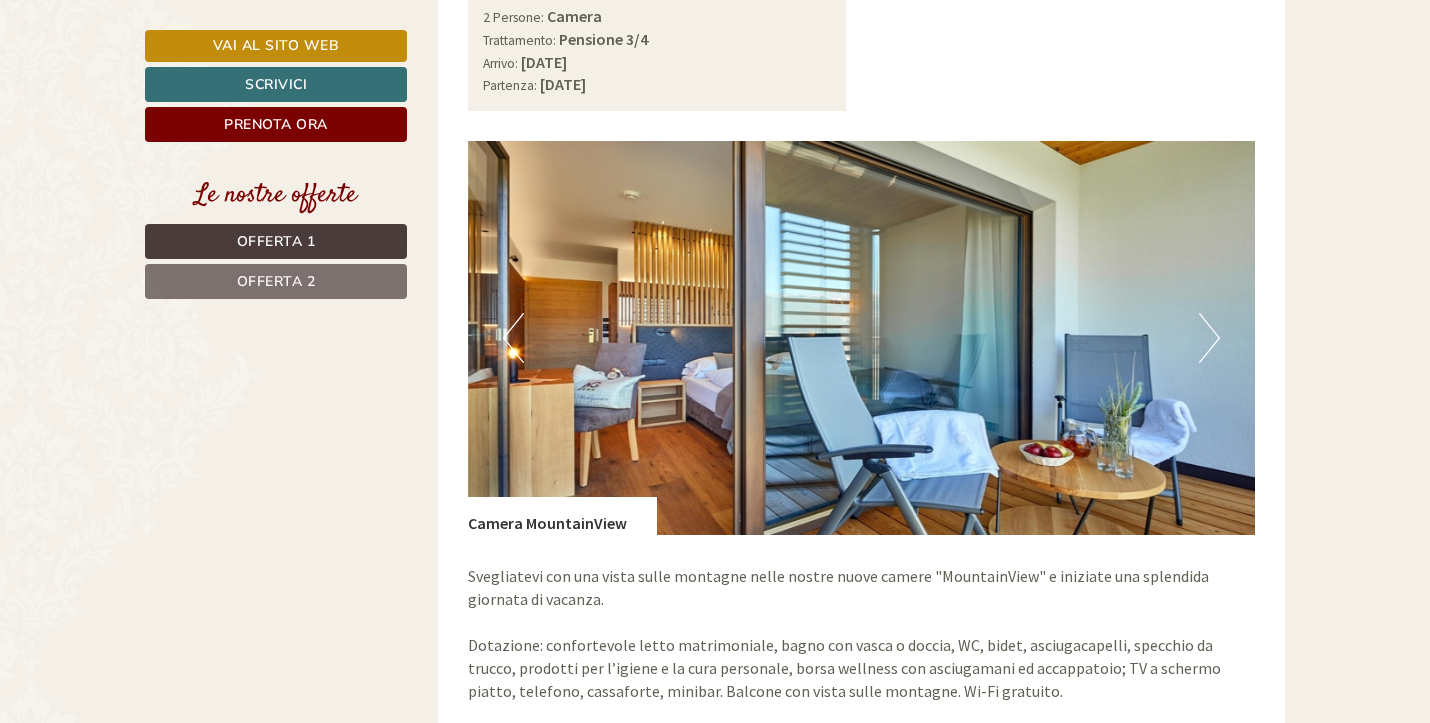 click on "Next" at bounding box center [1209, 338] 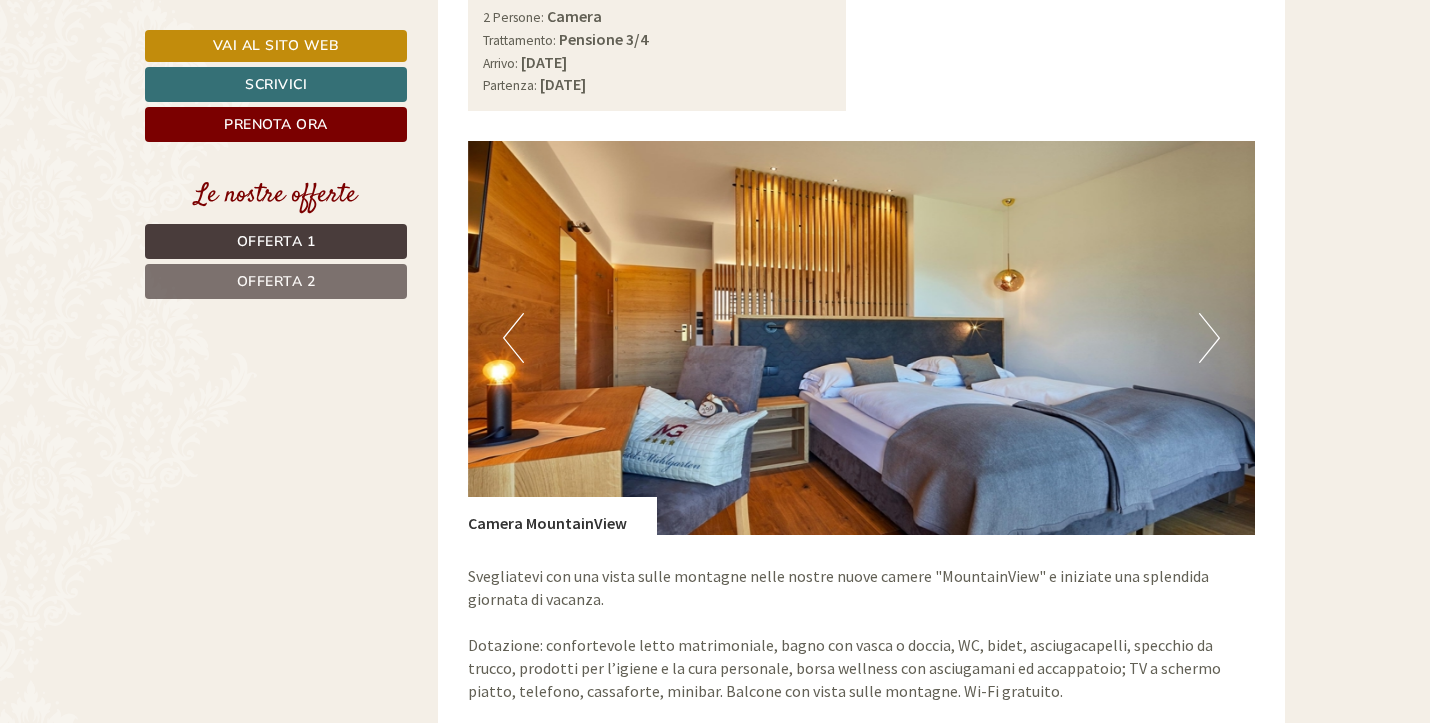 click on "Next" at bounding box center (1209, 338) 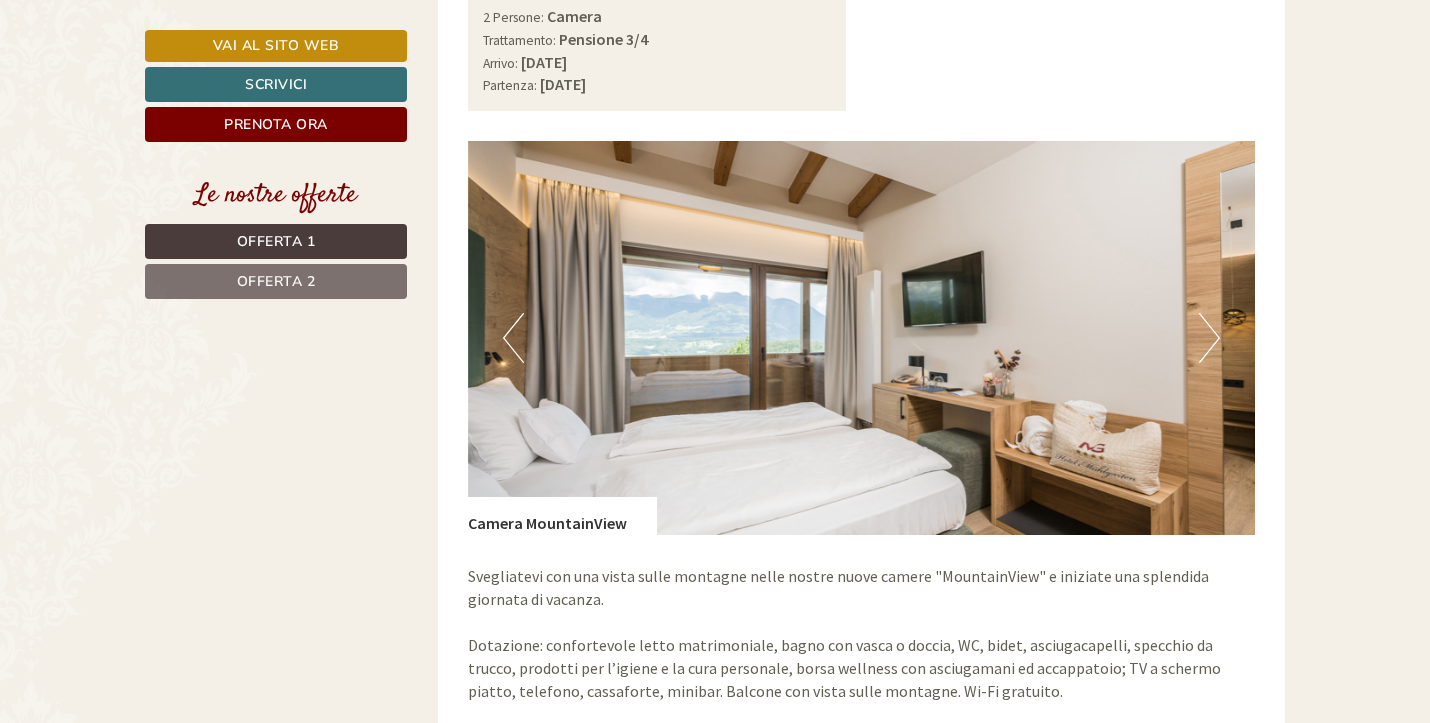 click on "Next" at bounding box center [1209, 338] 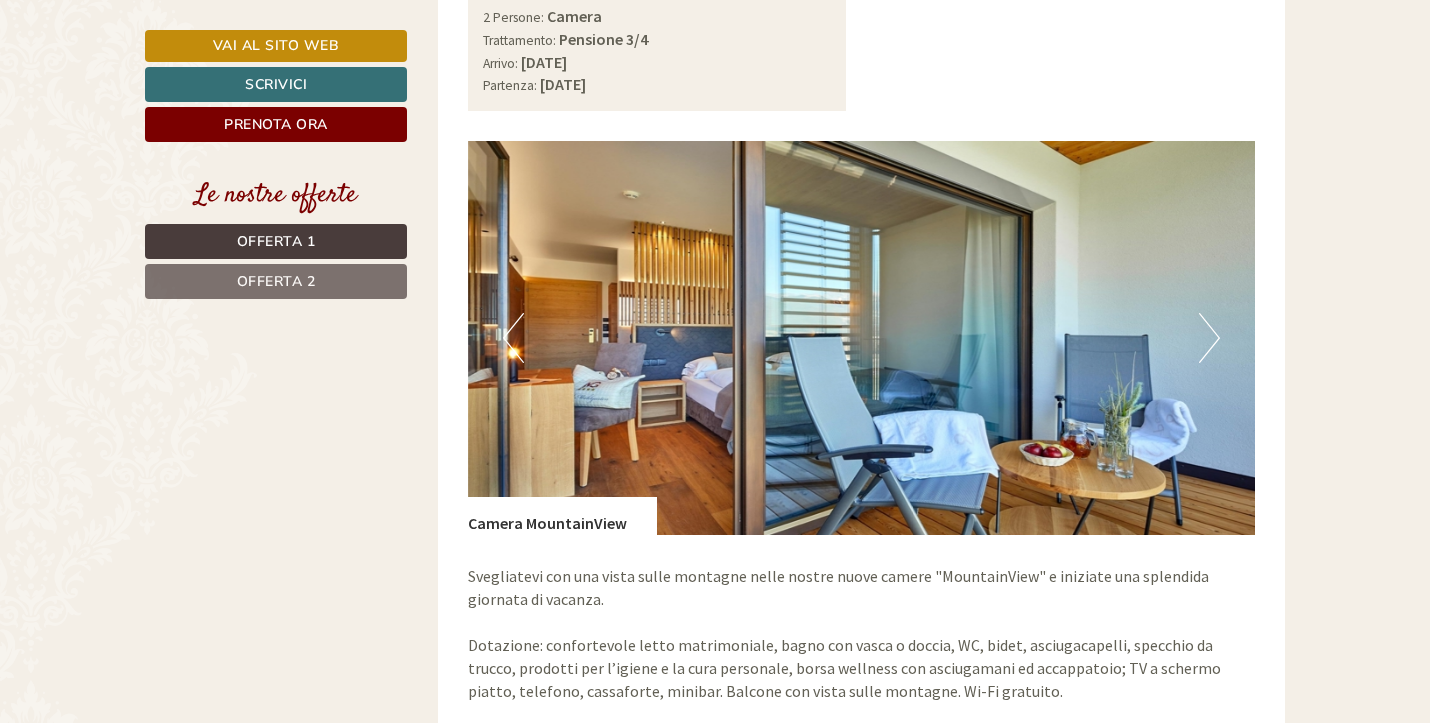 click on "Next" at bounding box center (1209, 338) 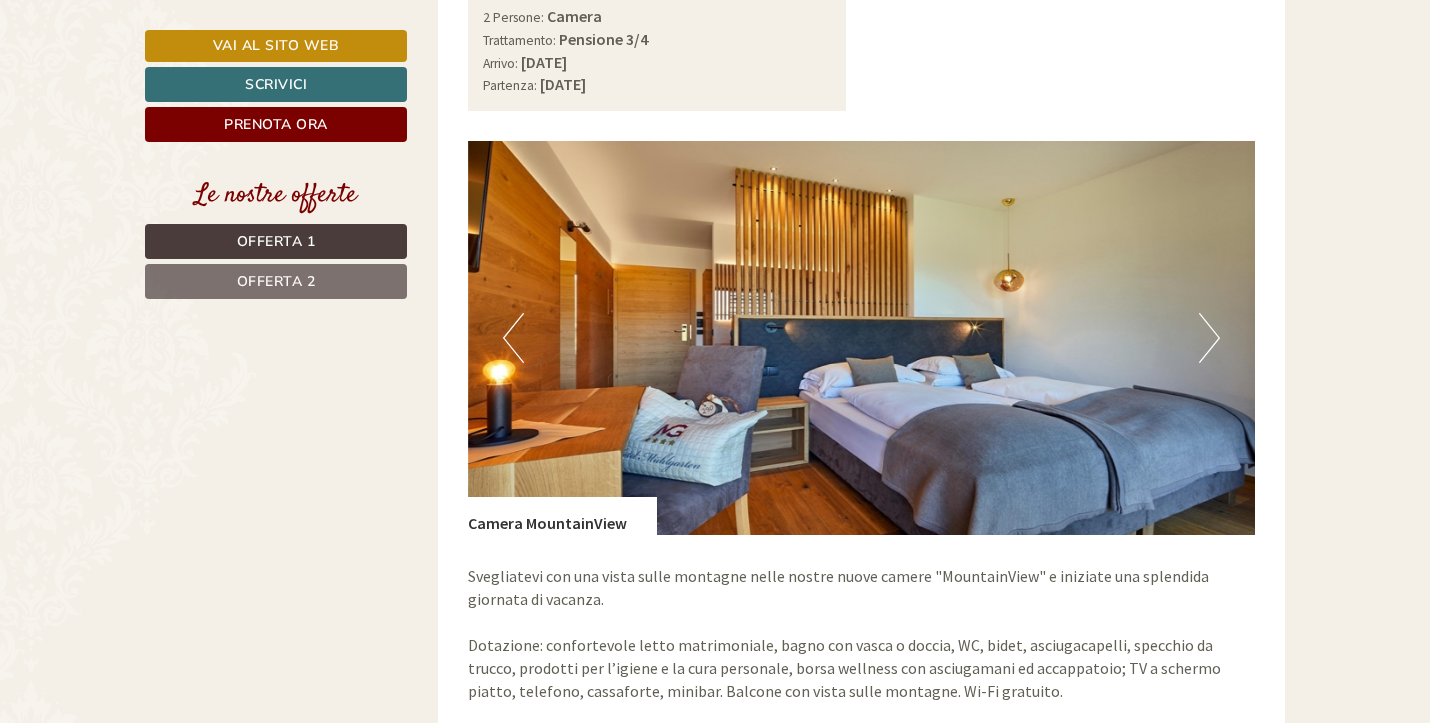 click on "Next" at bounding box center [1209, 338] 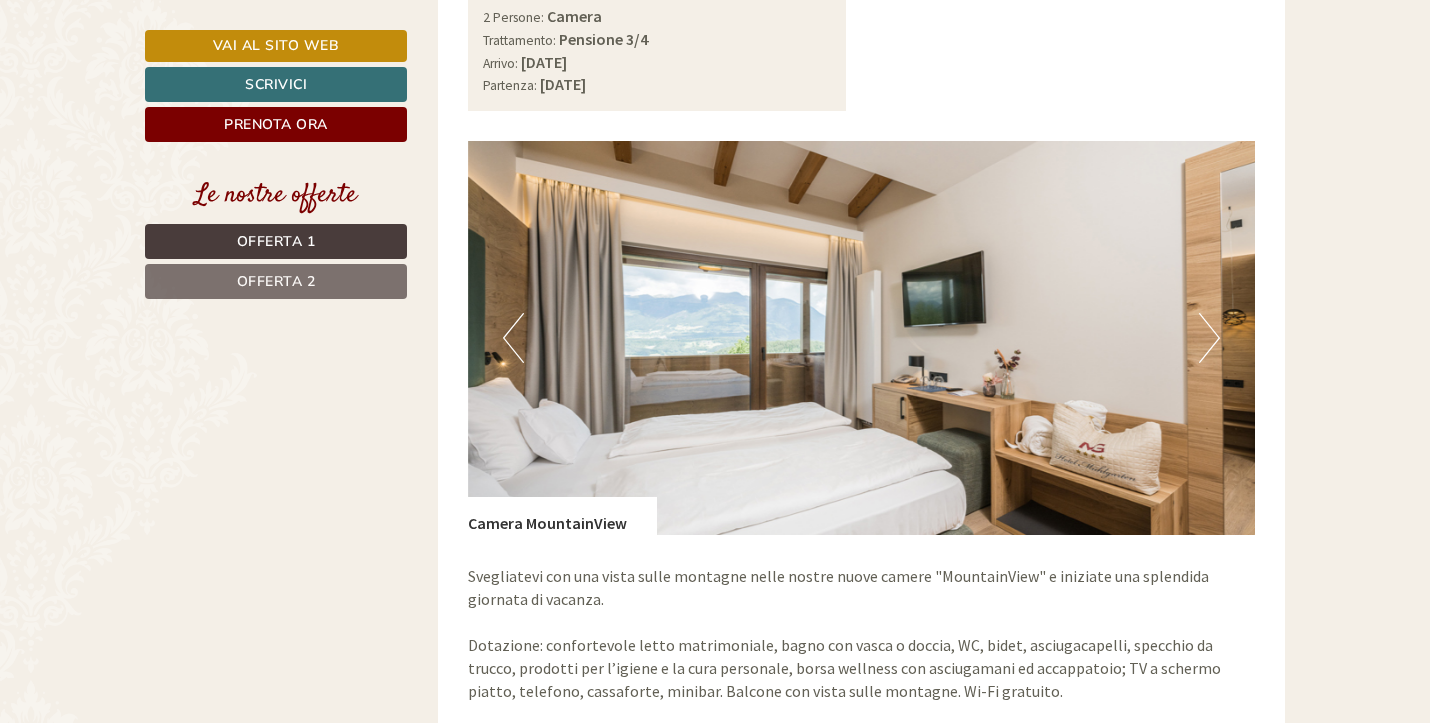 click on "Next" at bounding box center [1209, 338] 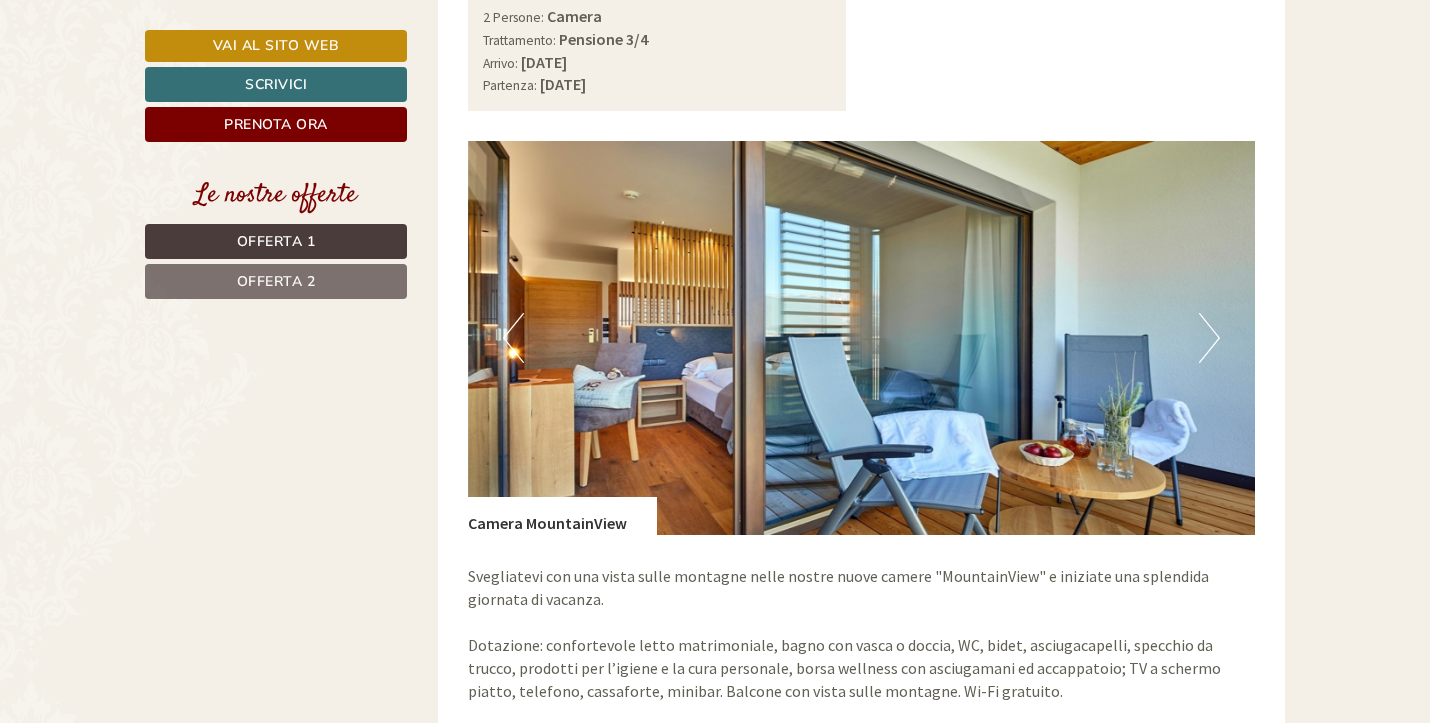 click on "Next" at bounding box center [1209, 338] 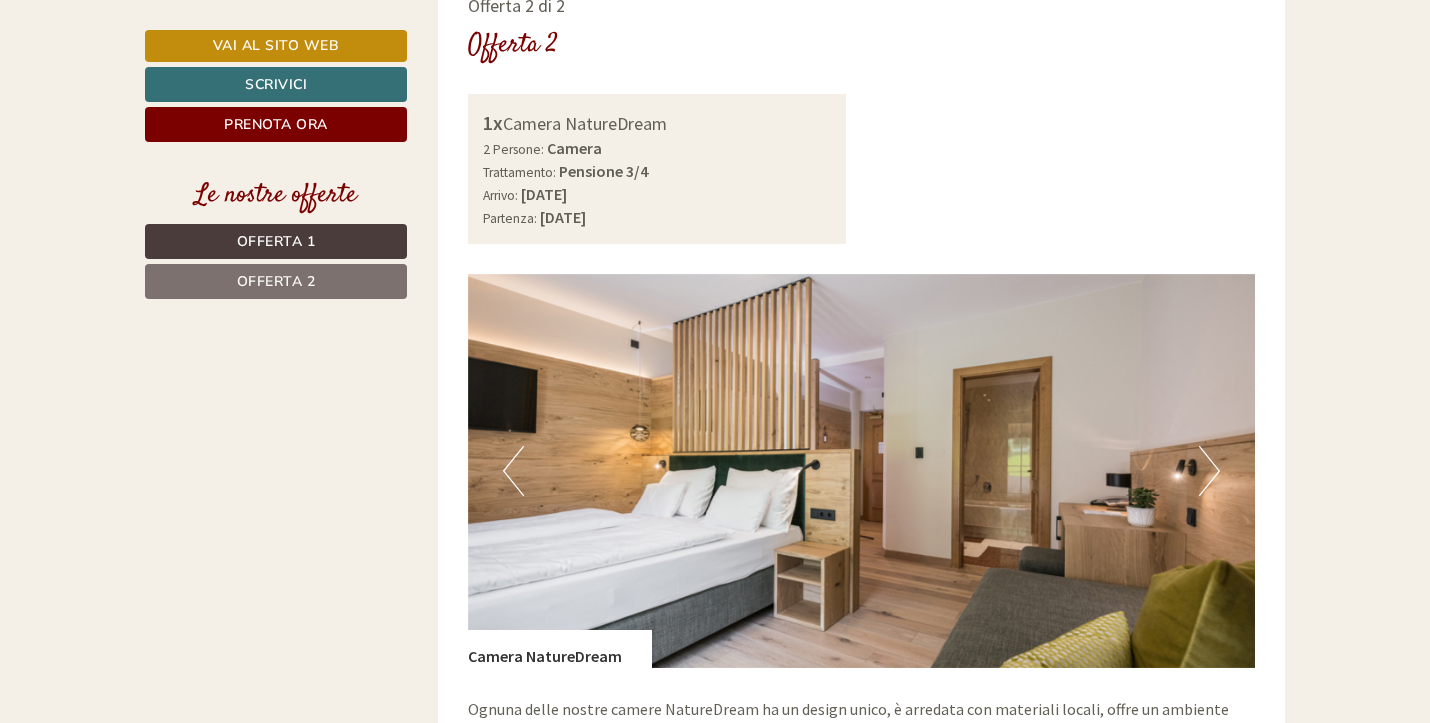 scroll, scrollTop: 2611, scrollLeft: 0, axis: vertical 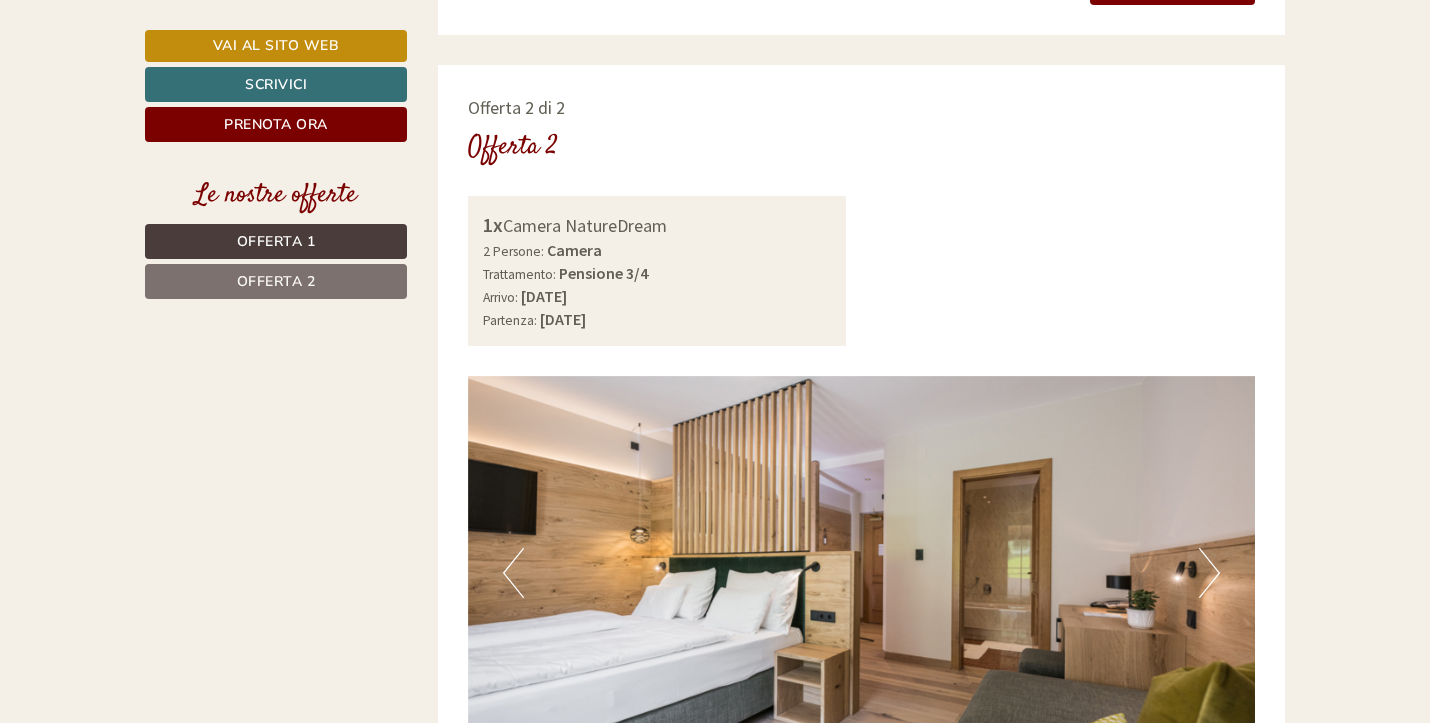 click at bounding box center [862, 573] 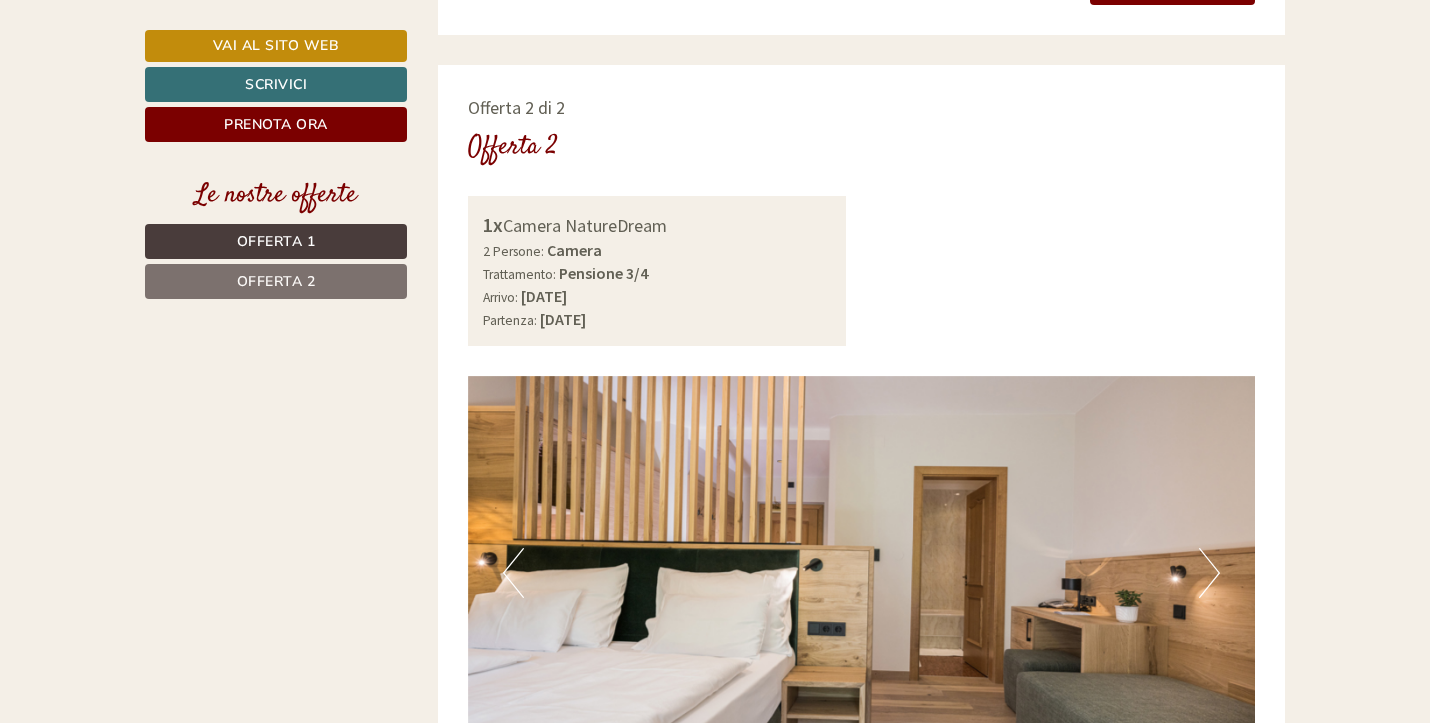 click on "Next" at bounding box center (1209, 573) 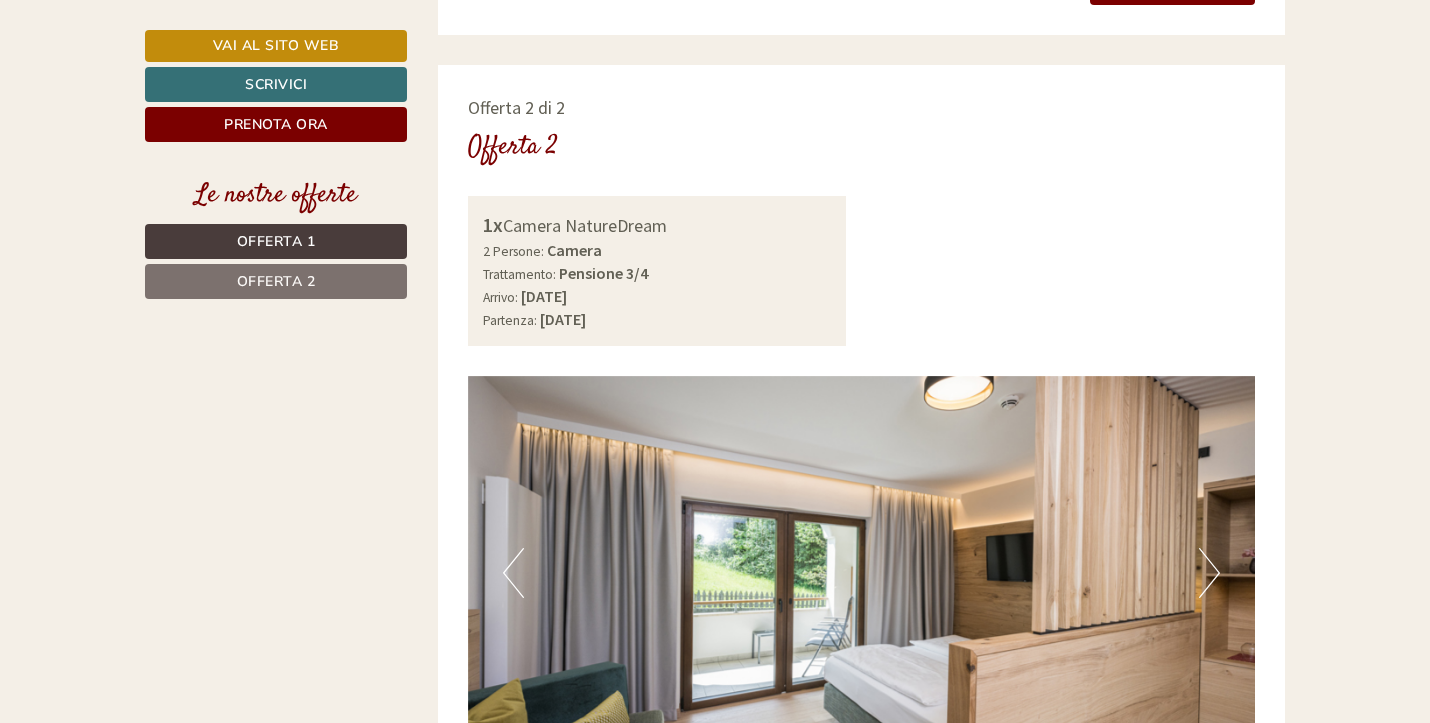click on "Next" at bounding box center [1209, 573] 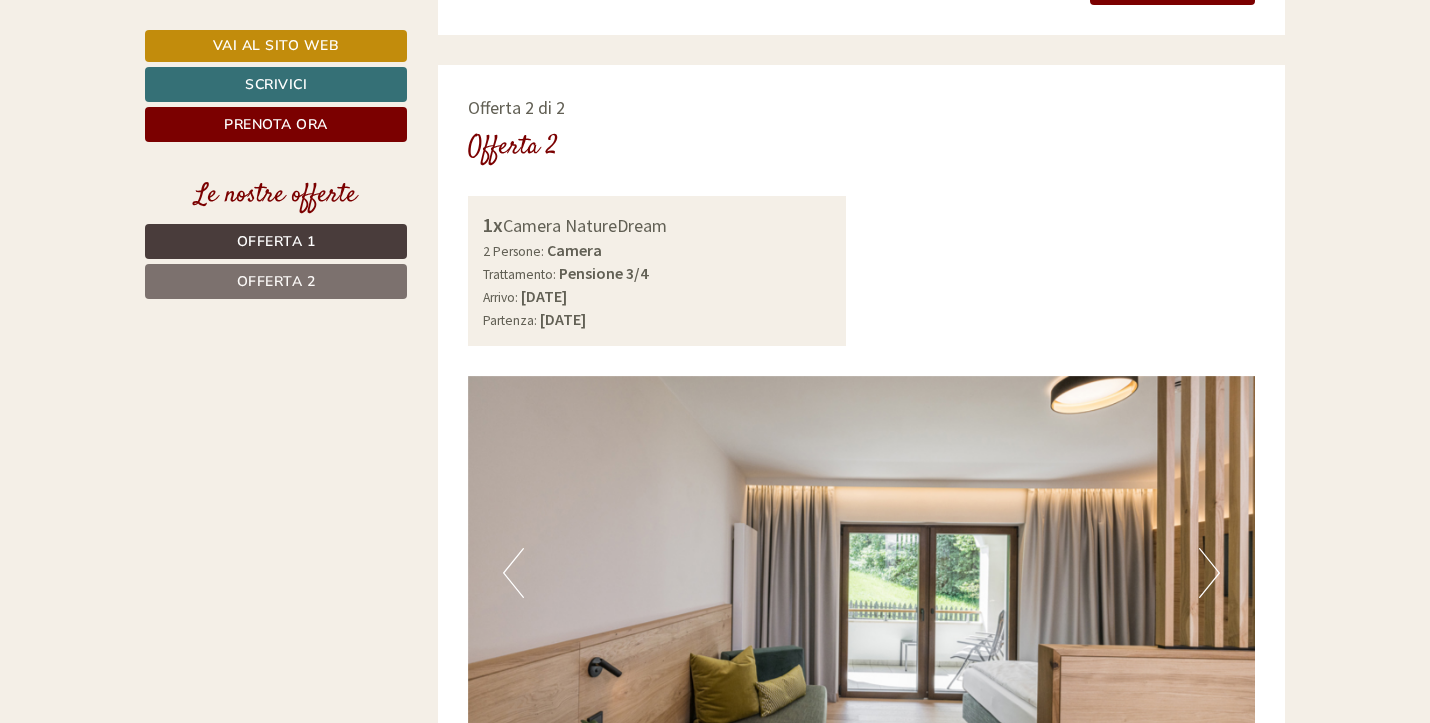 click on "Next" at bounding box center (1209, 573) 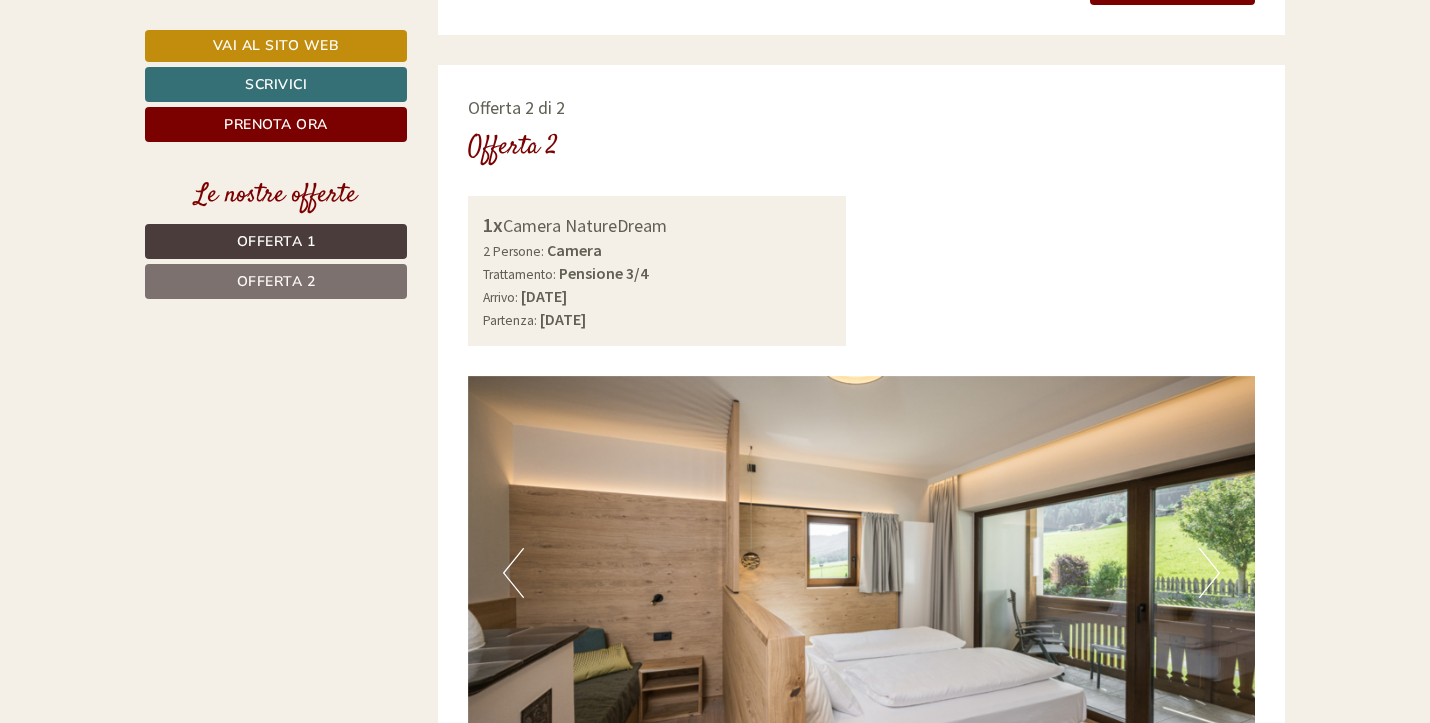 click on "Next" at bounding box center [1209, 573] 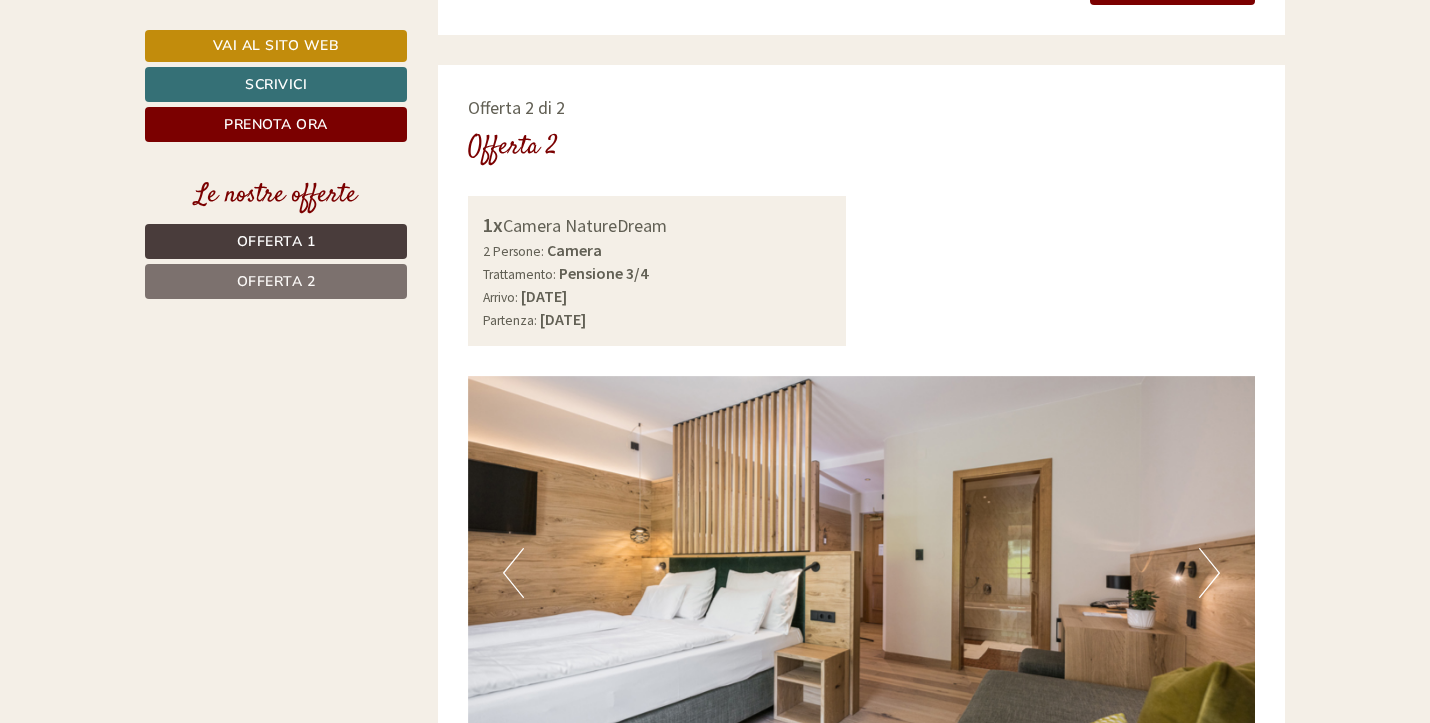 click on "Next" at bounding box center [1209, 573] 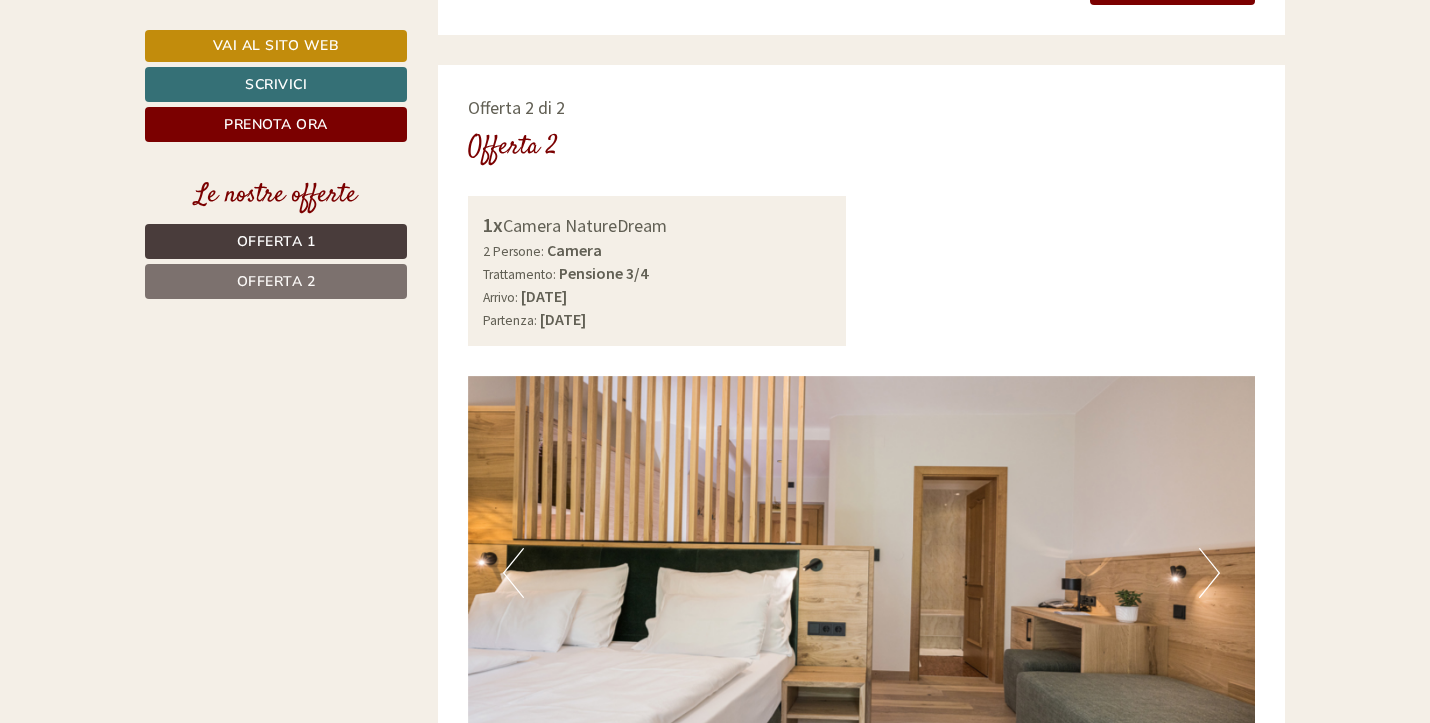 click on "Next" at bounding box center (1209, 573) 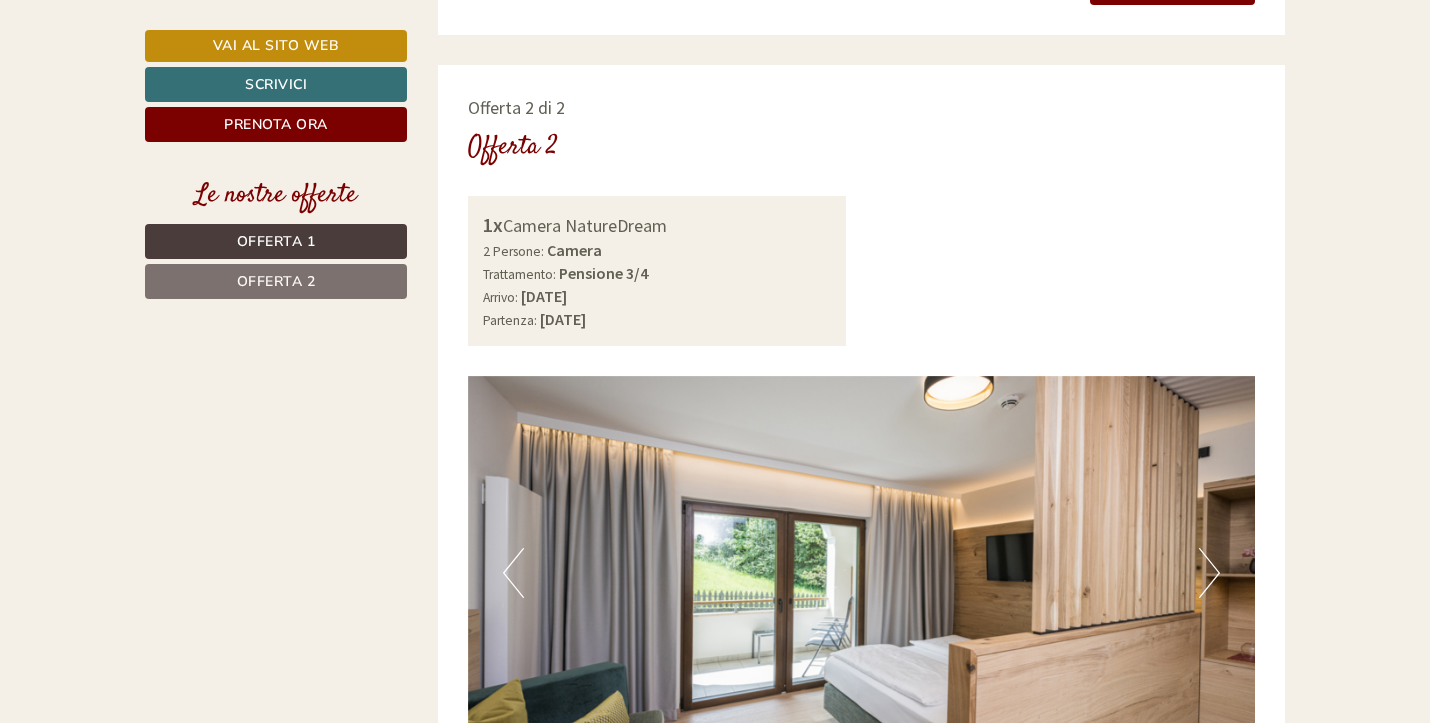 click on "Next" at bounding box center [1209, 573] 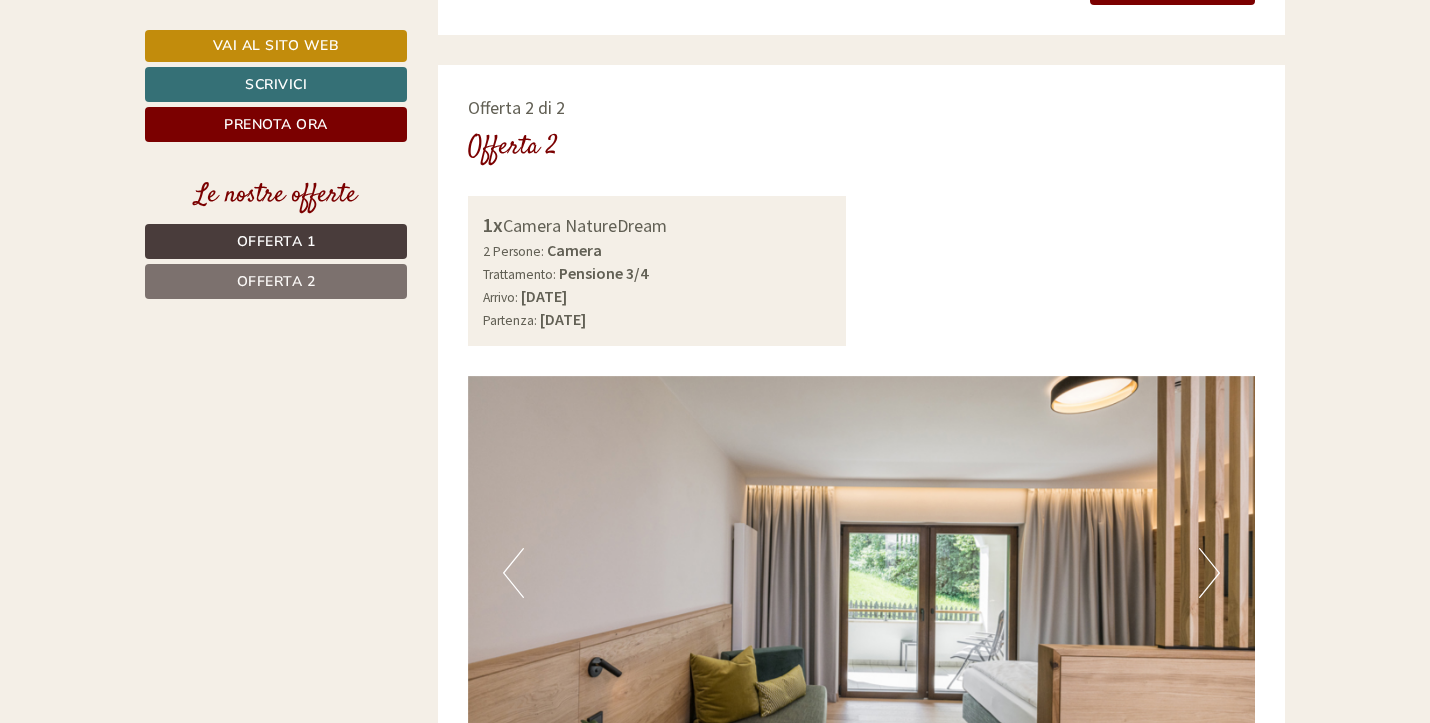 click on "Next" at bounding box center (1209, 573) 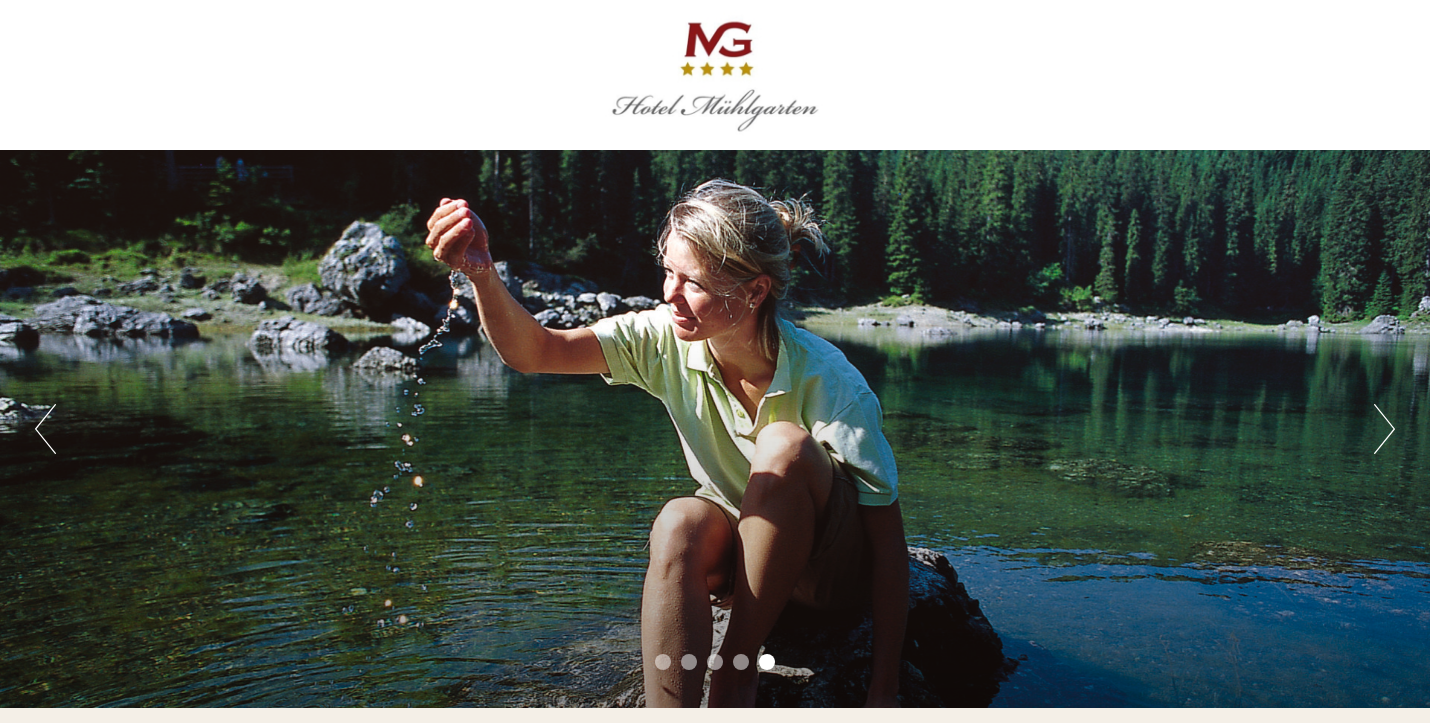 scroll, scrollTop: 0, scrollLeft: 0, axis: both 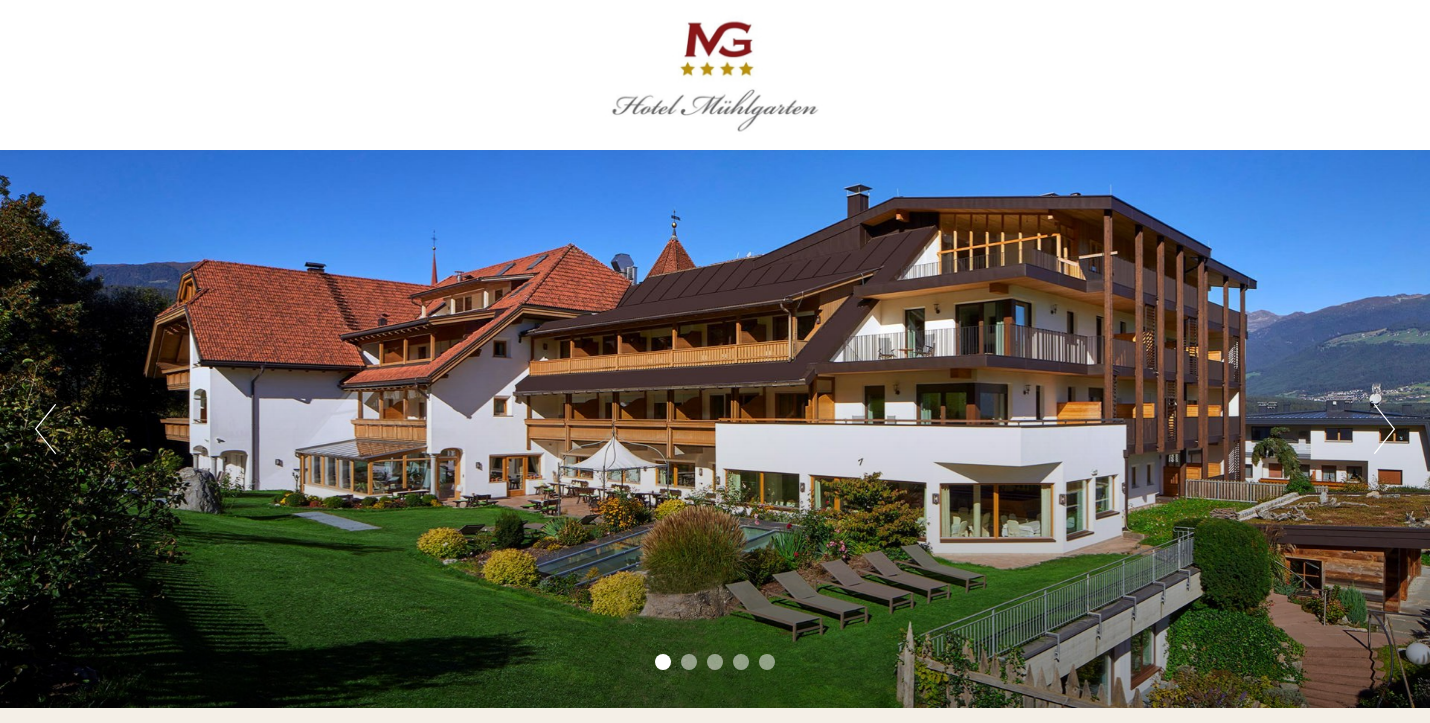 drag, startPoint x: 811, startPoint y: 108, endPoint x: 587, endPoint y: 117, distance: 224.18073 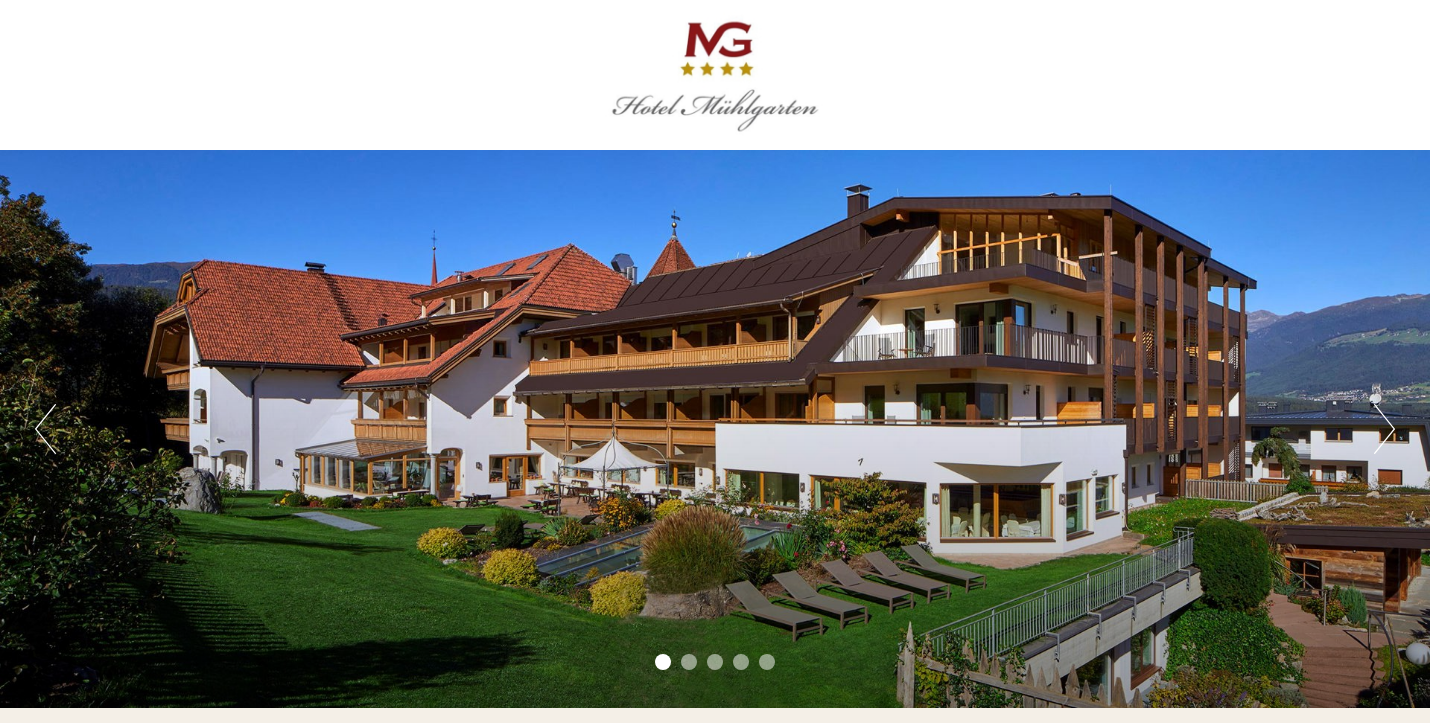 click at bounding box center [715, 75] 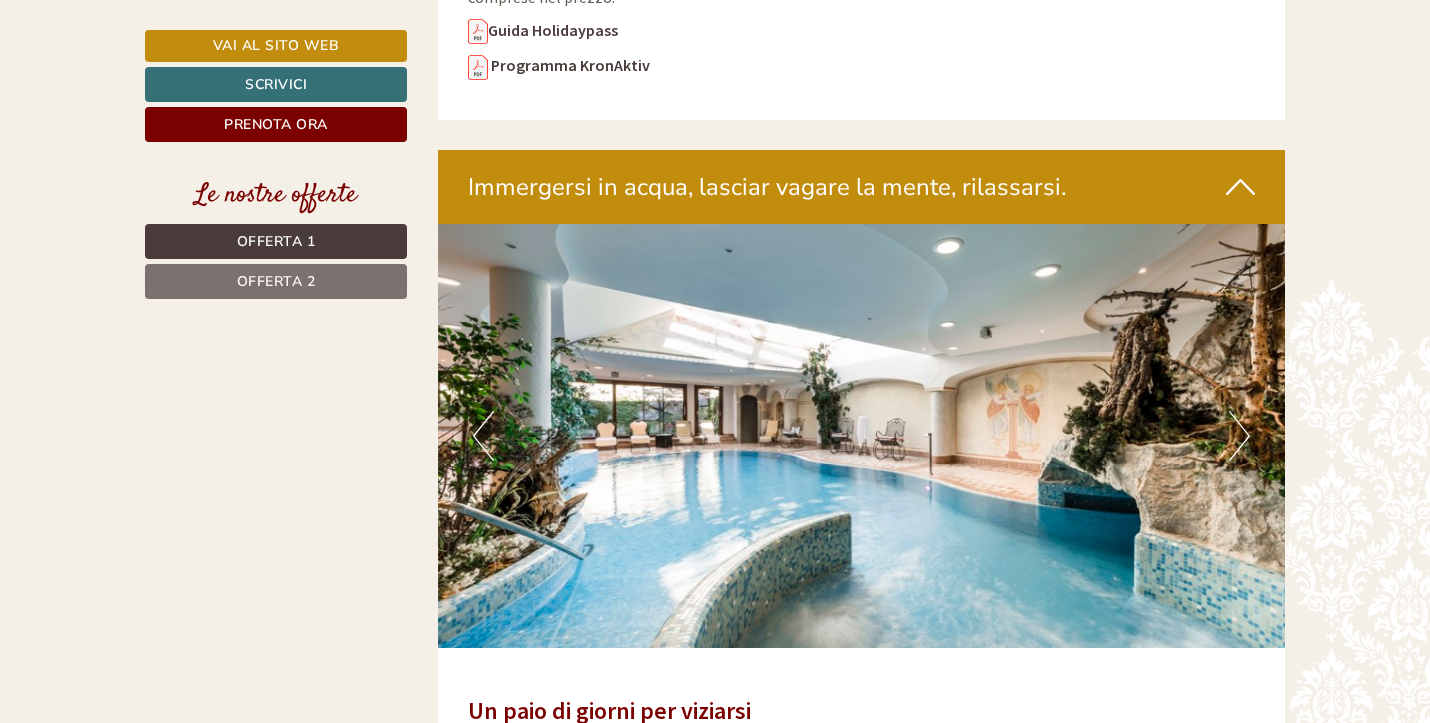 scroll, scrollTop: 4261, scrollLeft: 0, axis: vertical 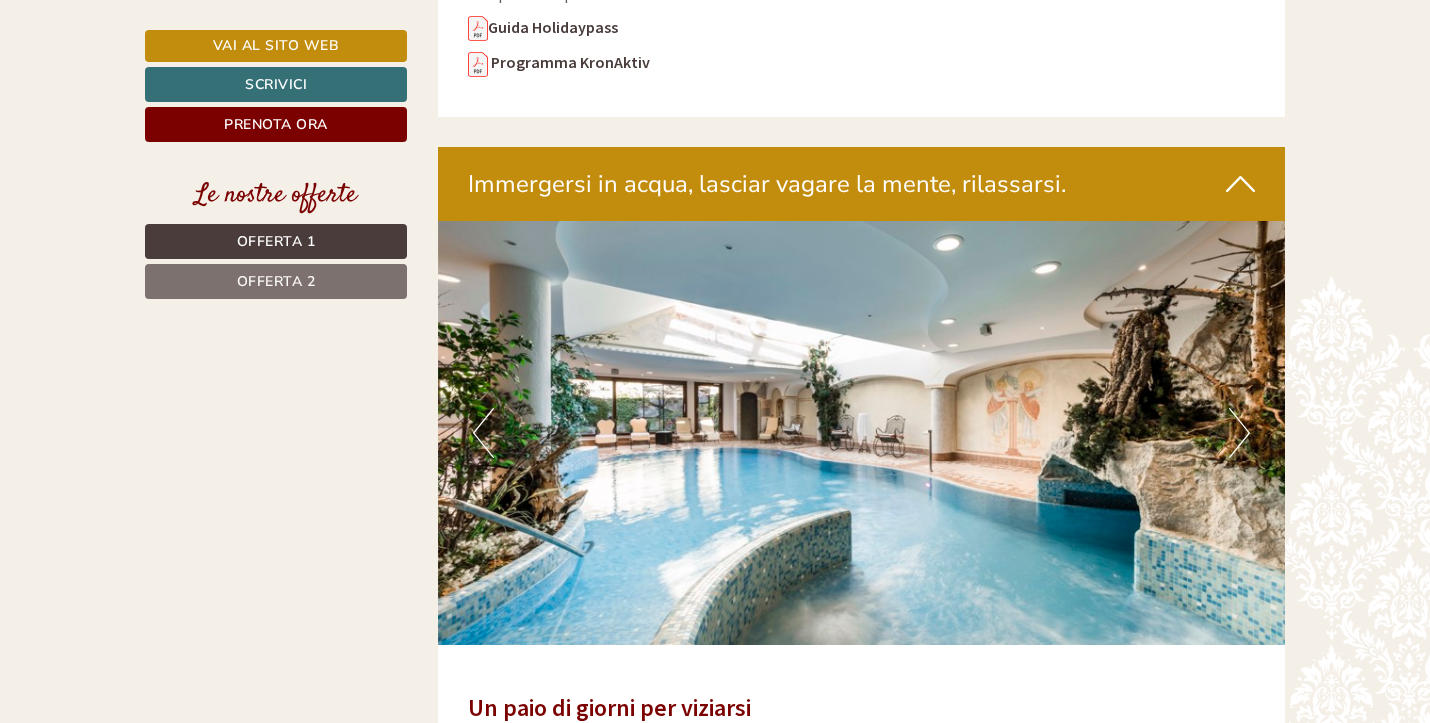 click on "Next" at bounding box center (1239, 433) 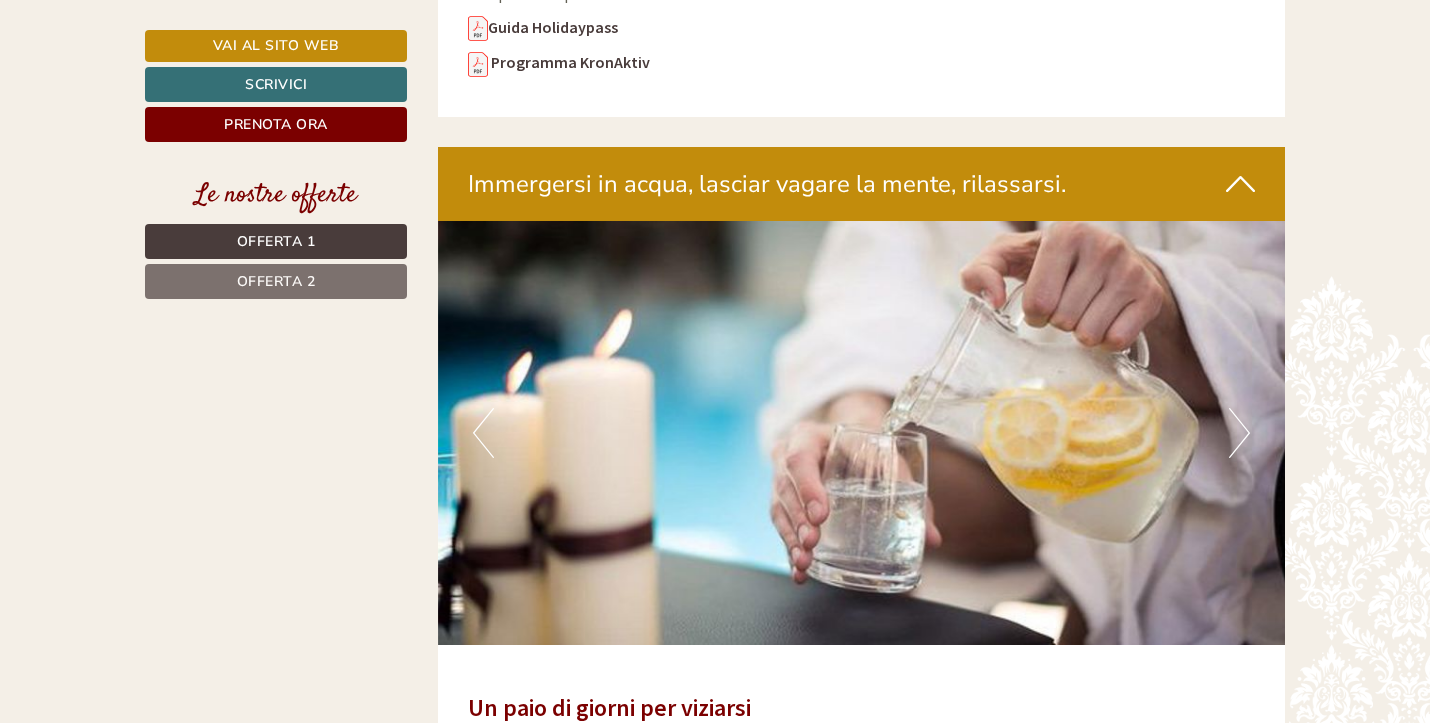 click on "Next" at bounding box center (1239, 433) 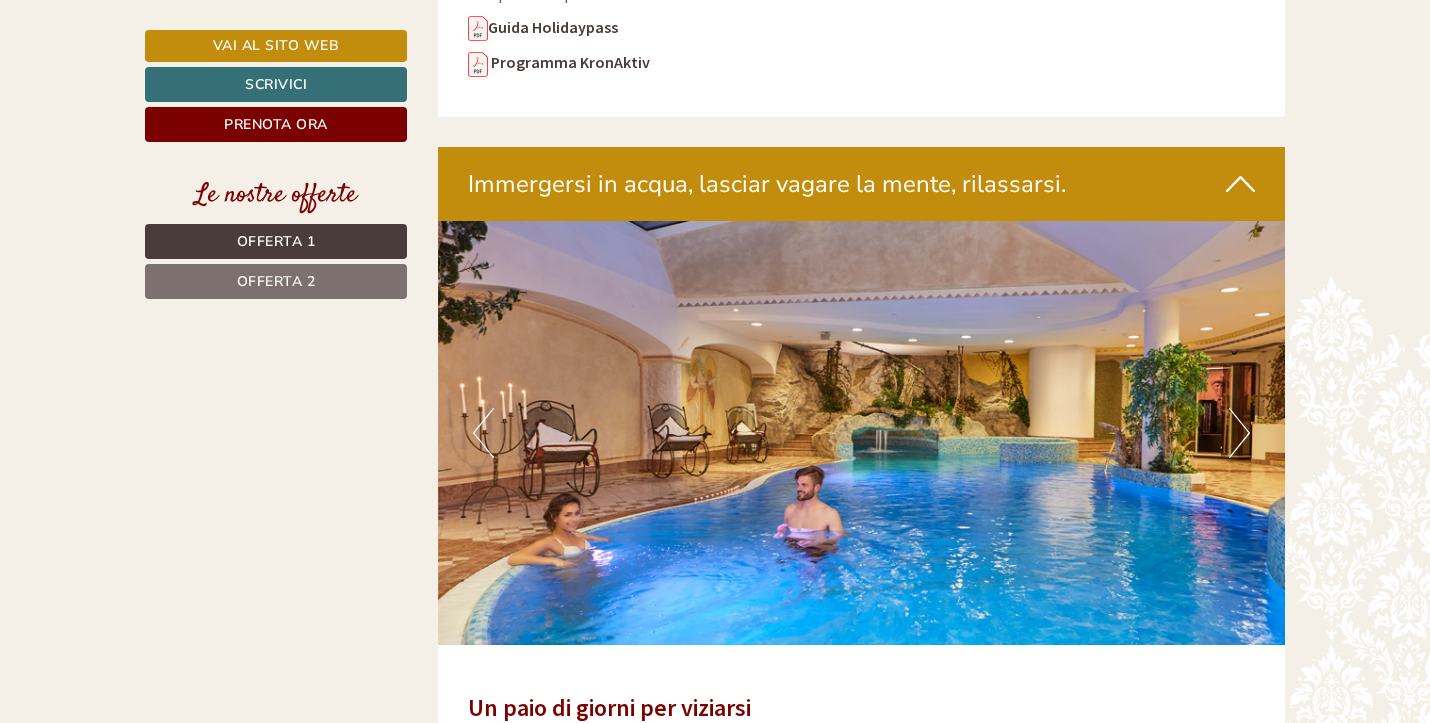 click on "Next" at bounding box center [1239, 433] 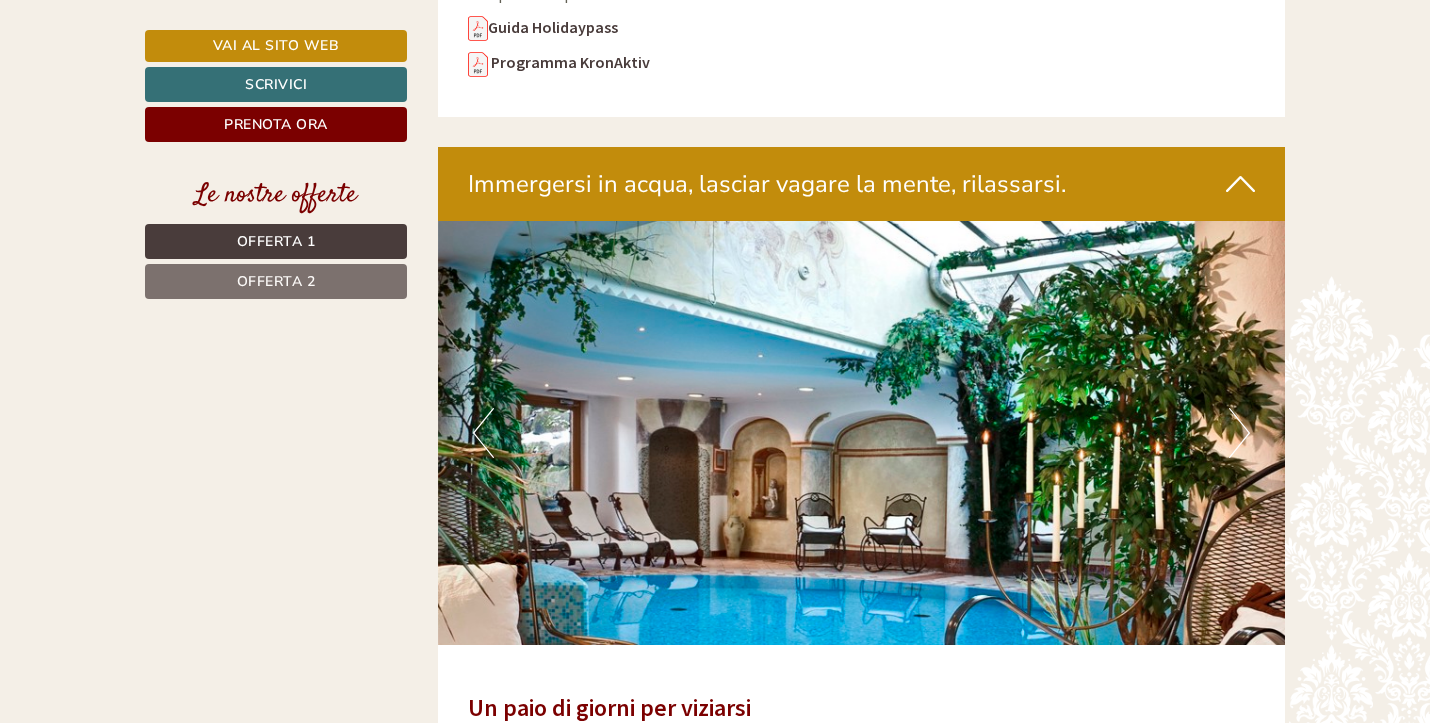 click on "Next" at bounding box center [1239, 433] 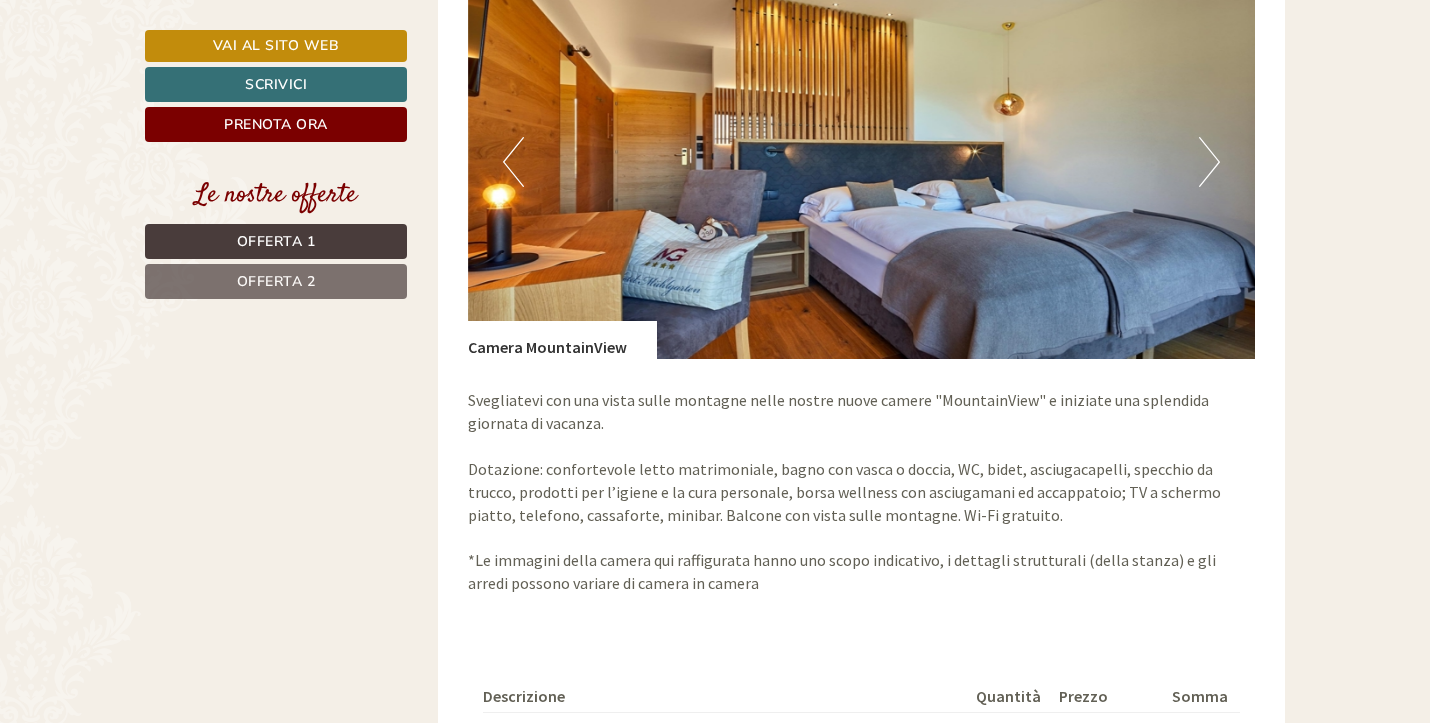 scroll, scrollTop: 1624, scrollLeft: 0, axis: vertical 